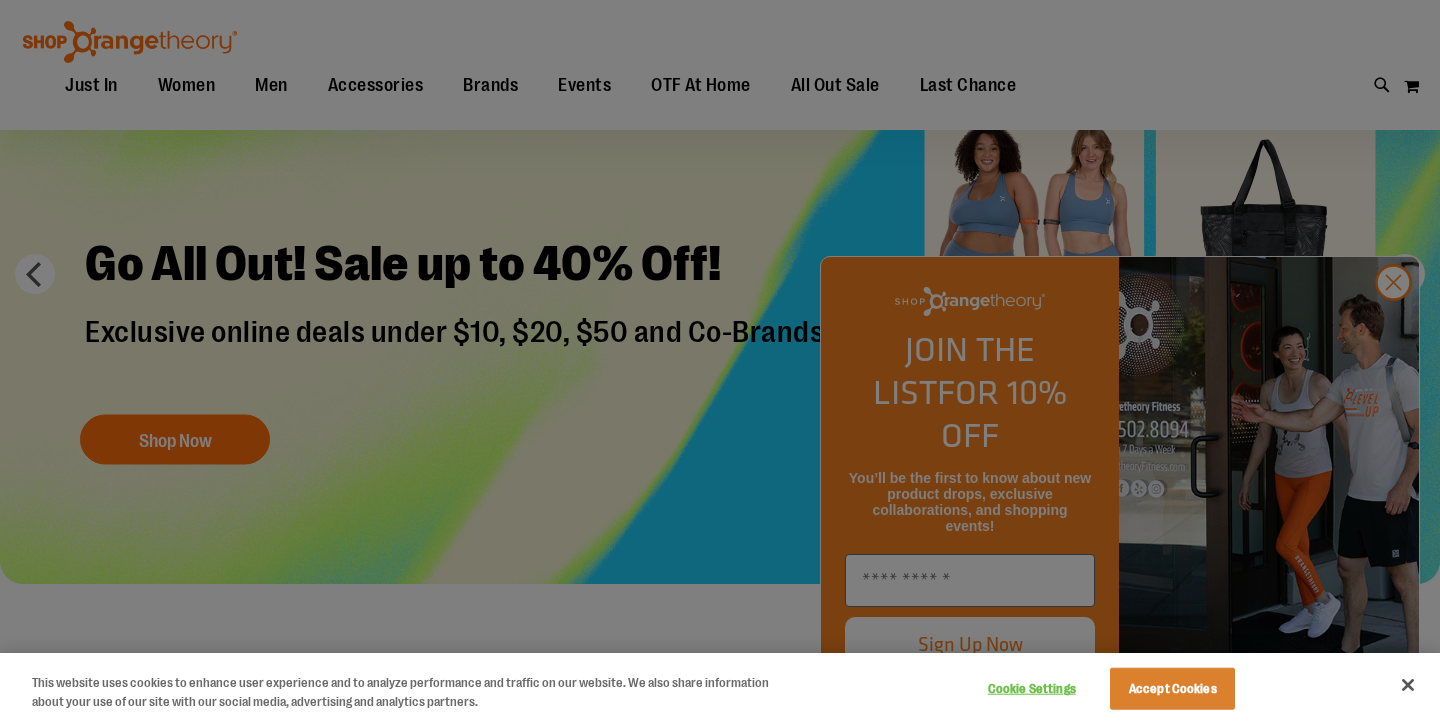 scroll, scrollTop: 129, scrollLeft: 0, axis: vertical 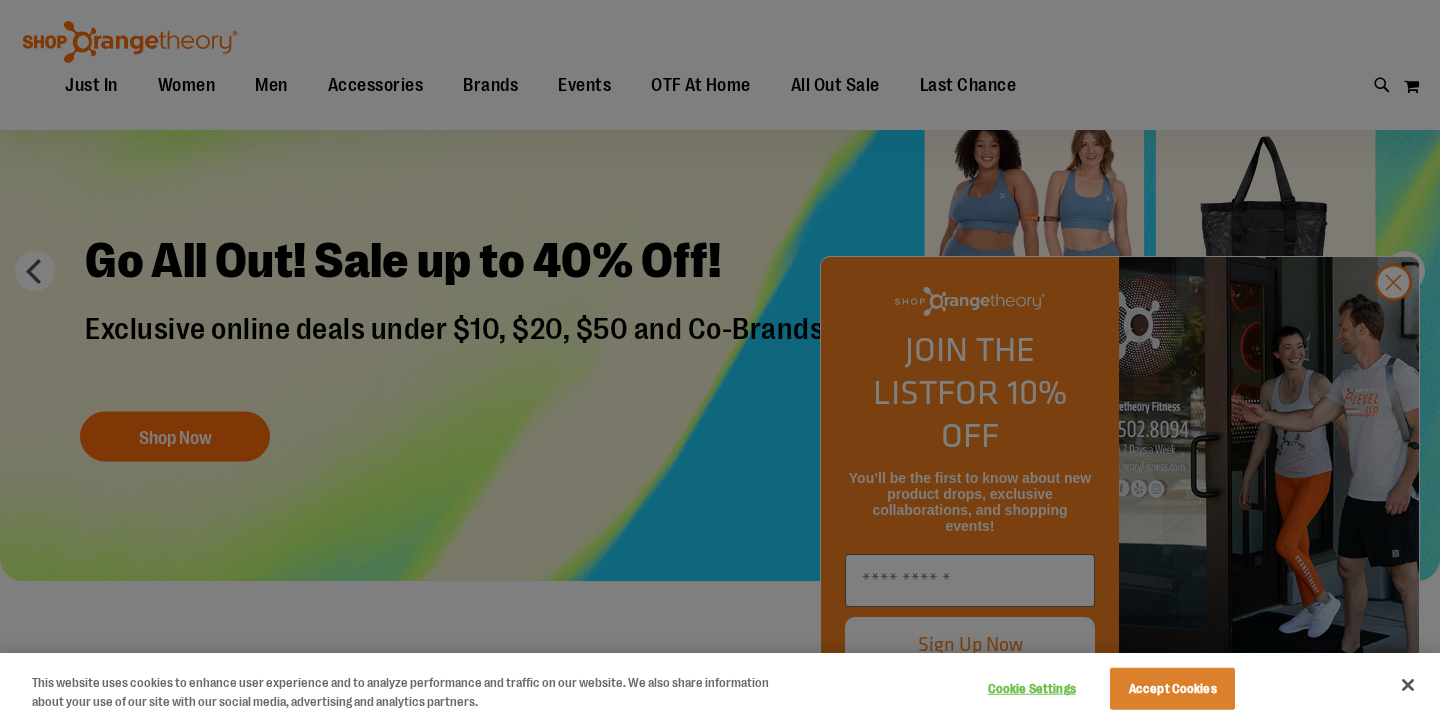 click at bounding box center (720, 361) 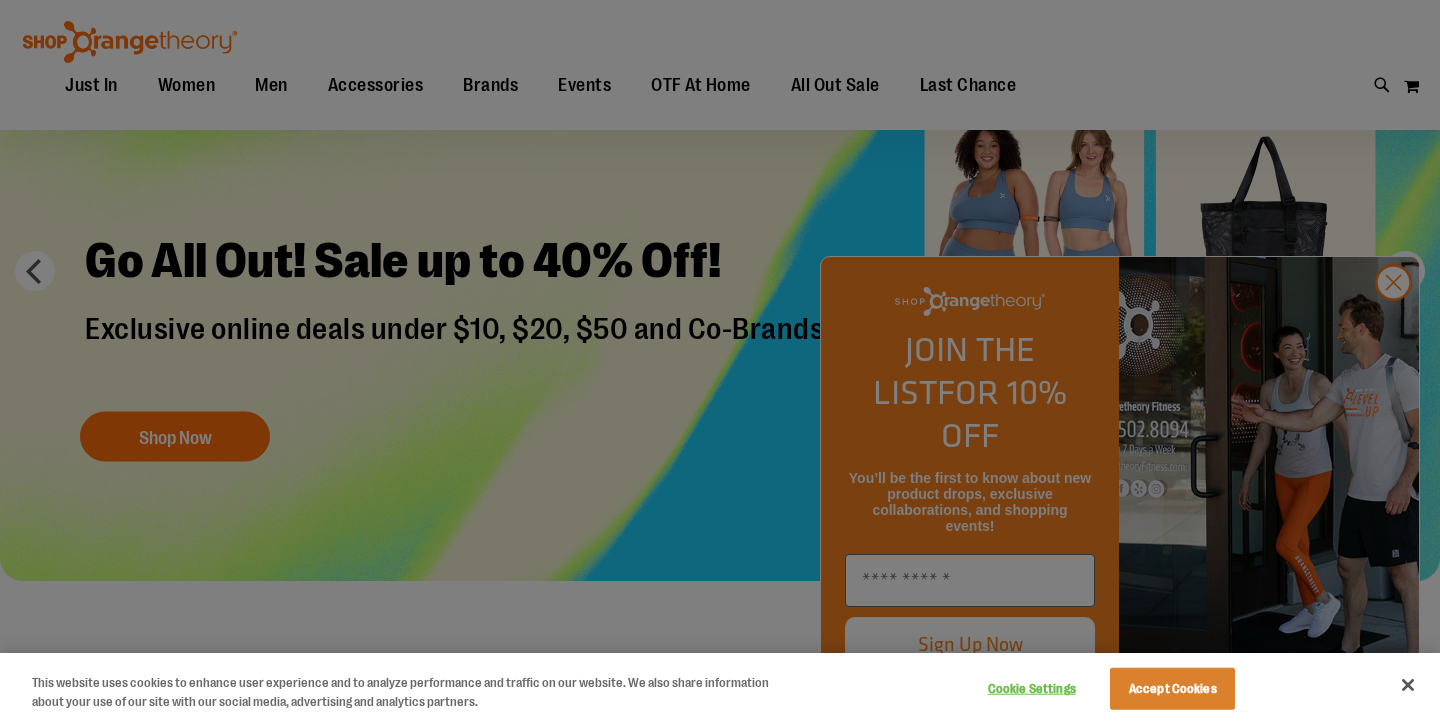 click at bounding box center (720, 361) 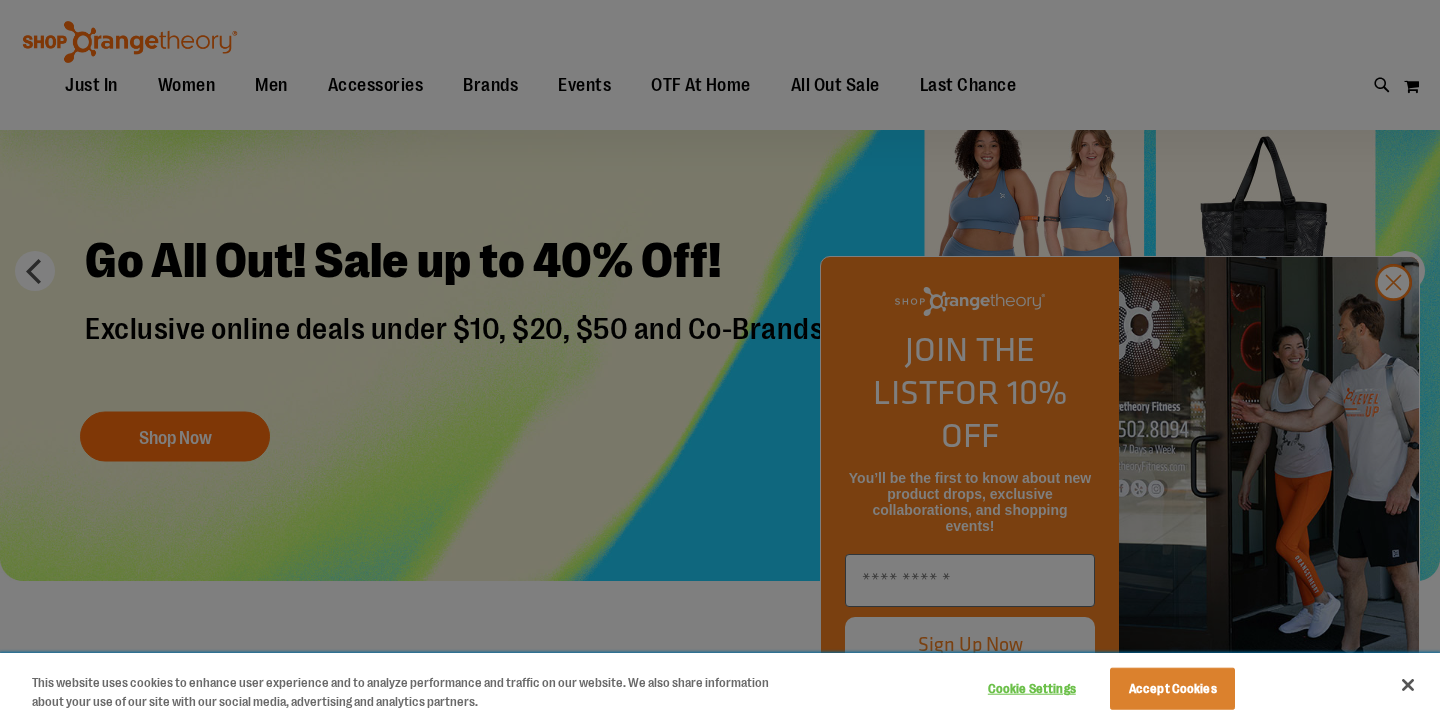 click at bounding box center (1408, 685) 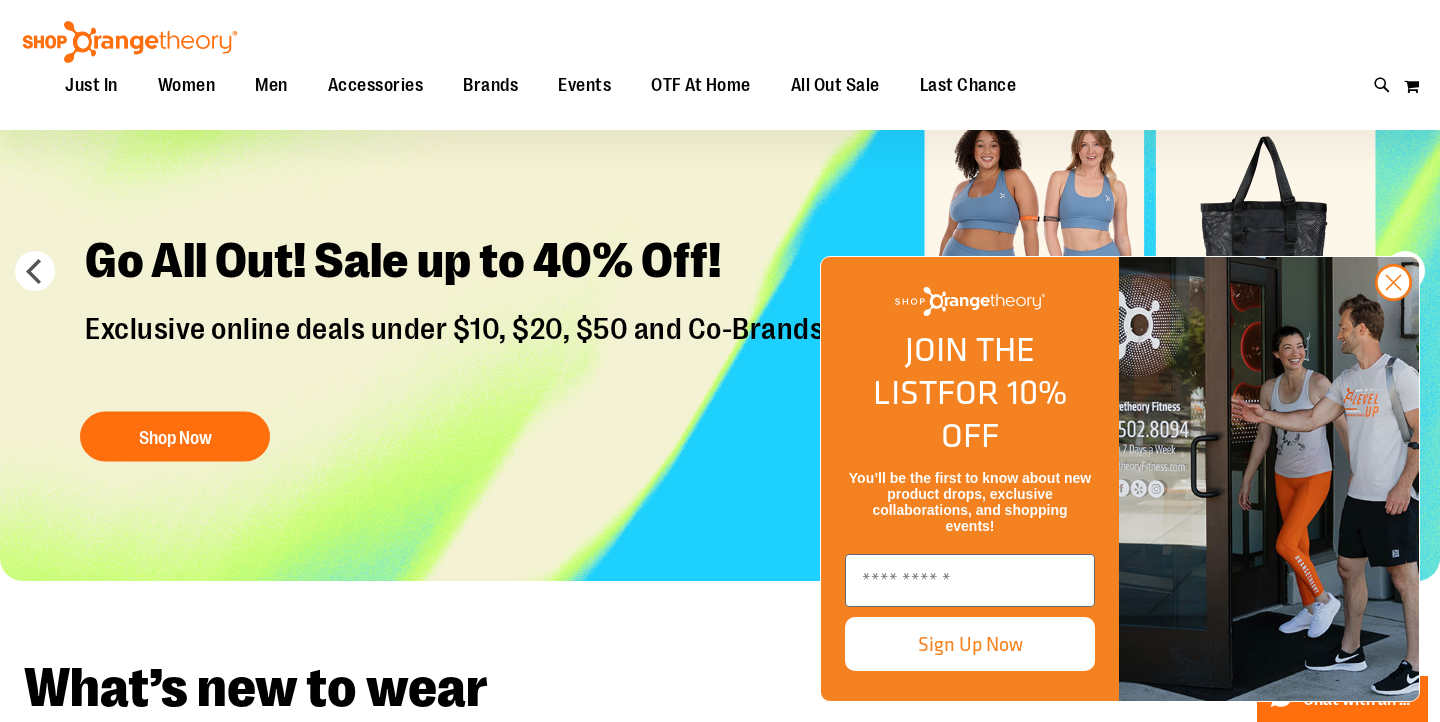 click on "Go All Out! Sale up to 40% Off!
Exclusive online deals under $10, $20, $50 and Co-Brands!
Shop Now" at bounding box center (461, 344) 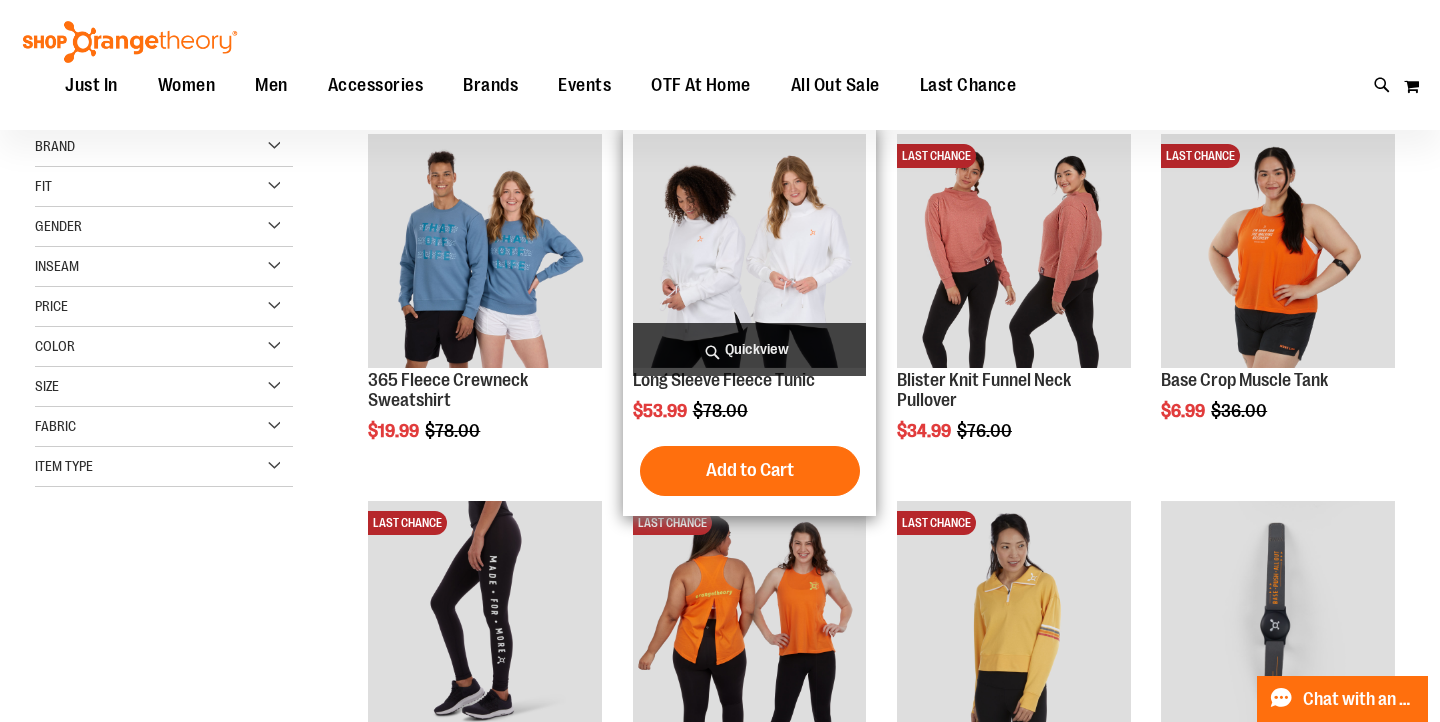 scroll, scrollTop: 276, scrollLeft: 0, axis: vertical 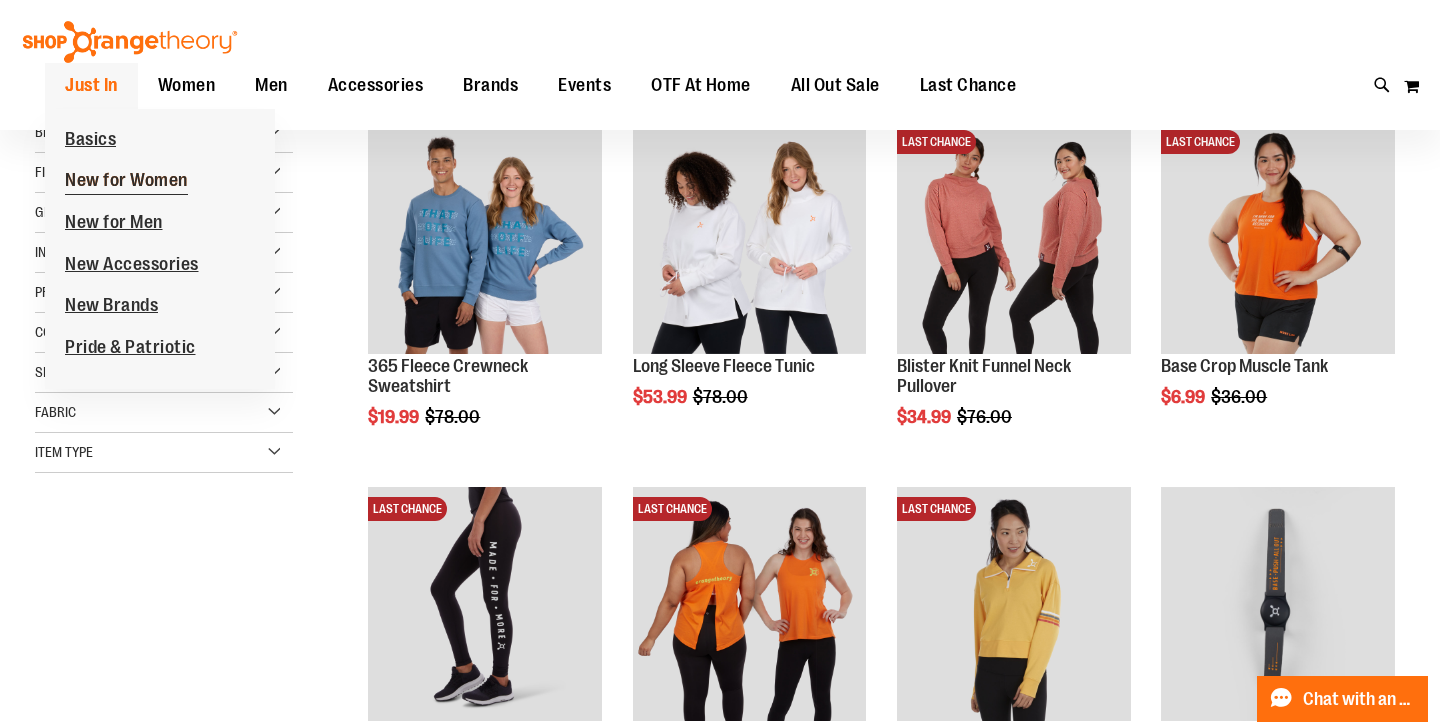 click on "New for Women" at bounding box center (126, 182) 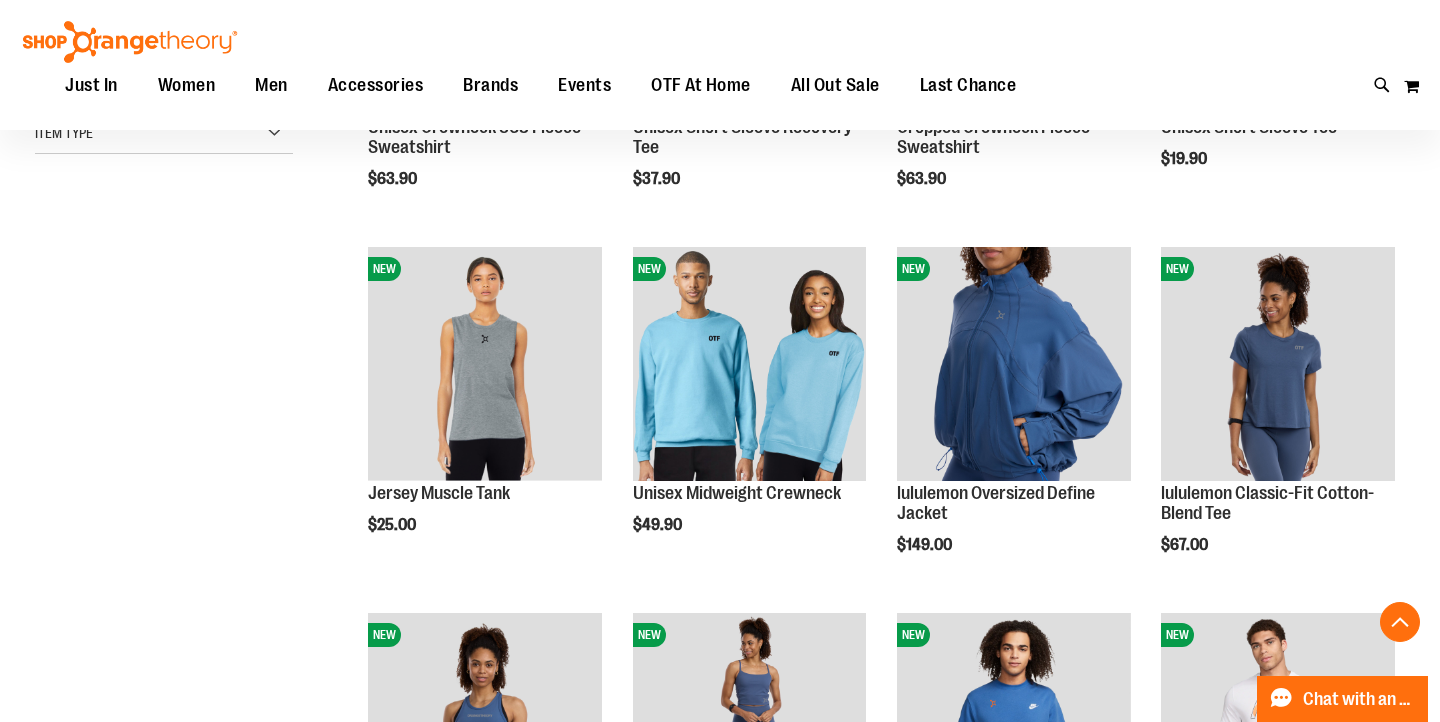 scroll, scrollTop: 514, scrollLeft: 0, axis: vertical 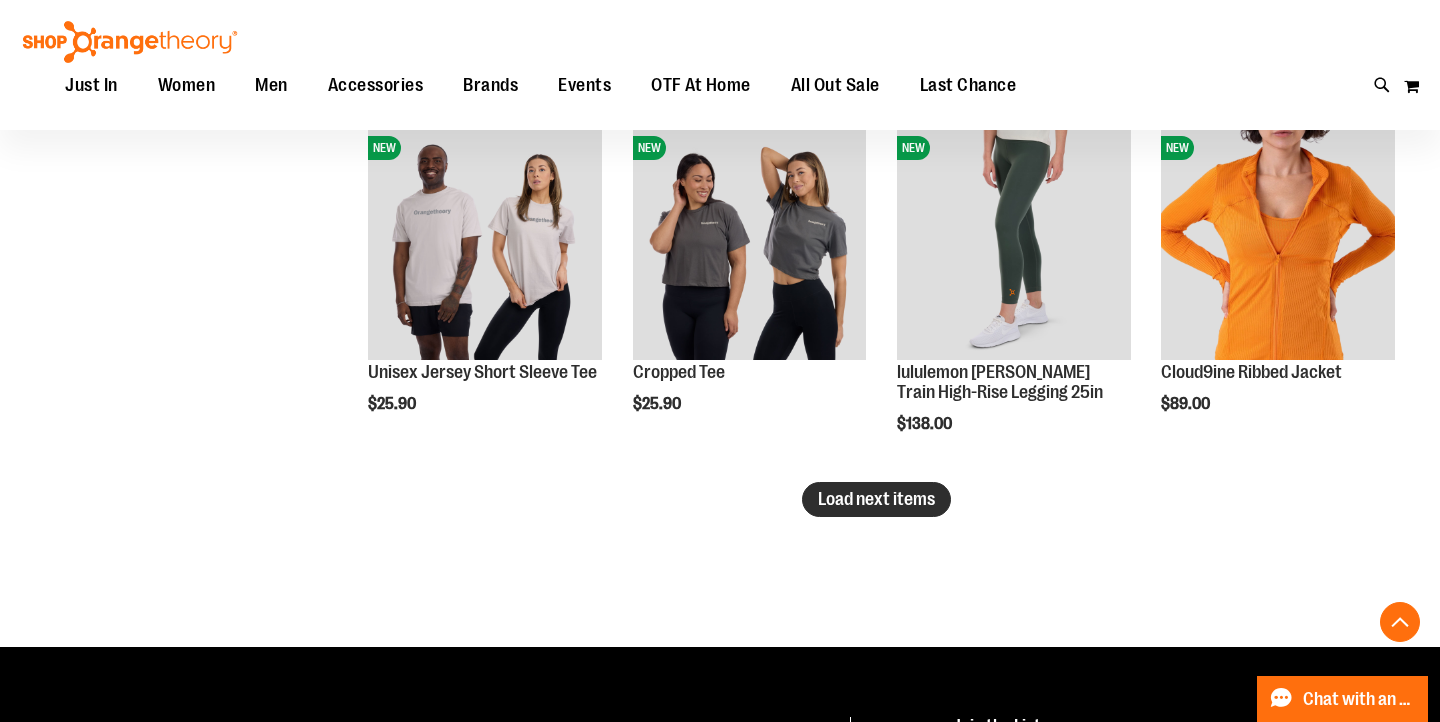 click on "Load next items" at bounding box center [876, 499] 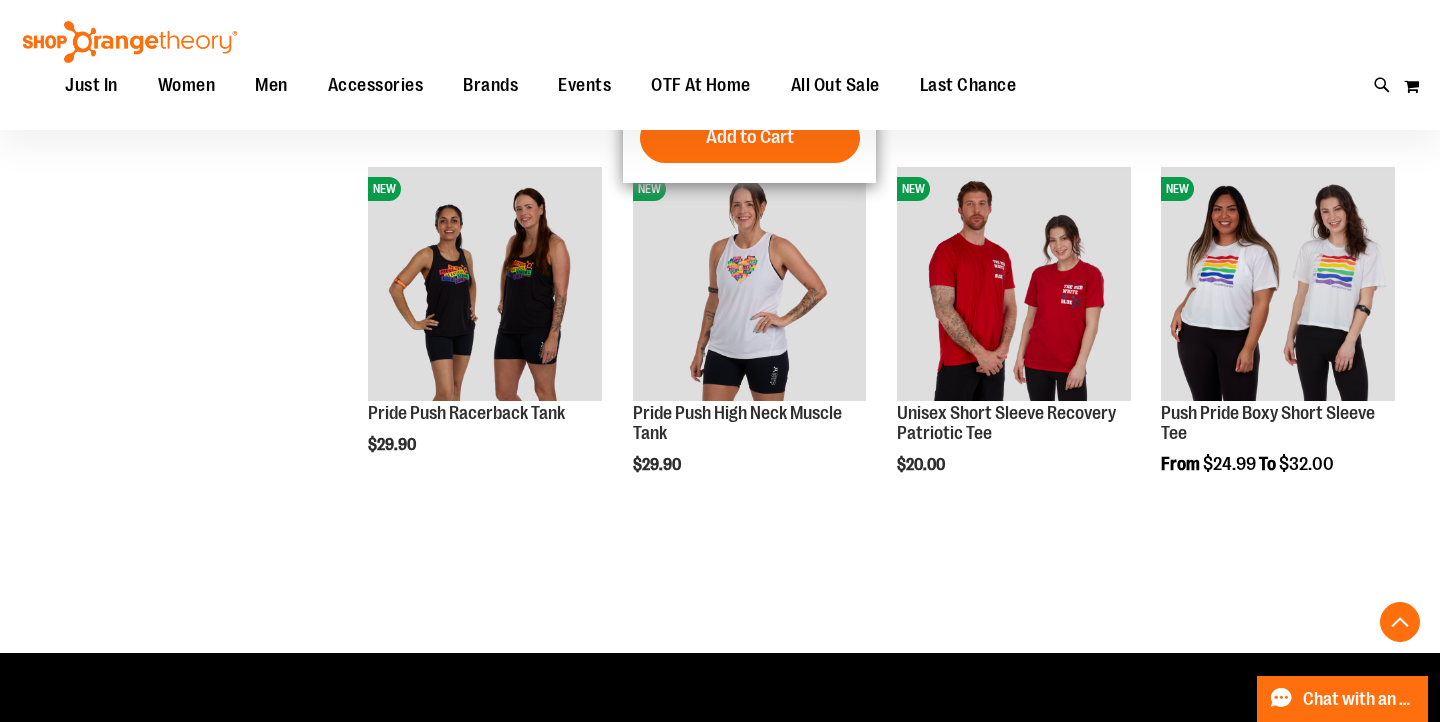 scroll, scrollTop: 4257, scrollLeft: 0, axis: vertical 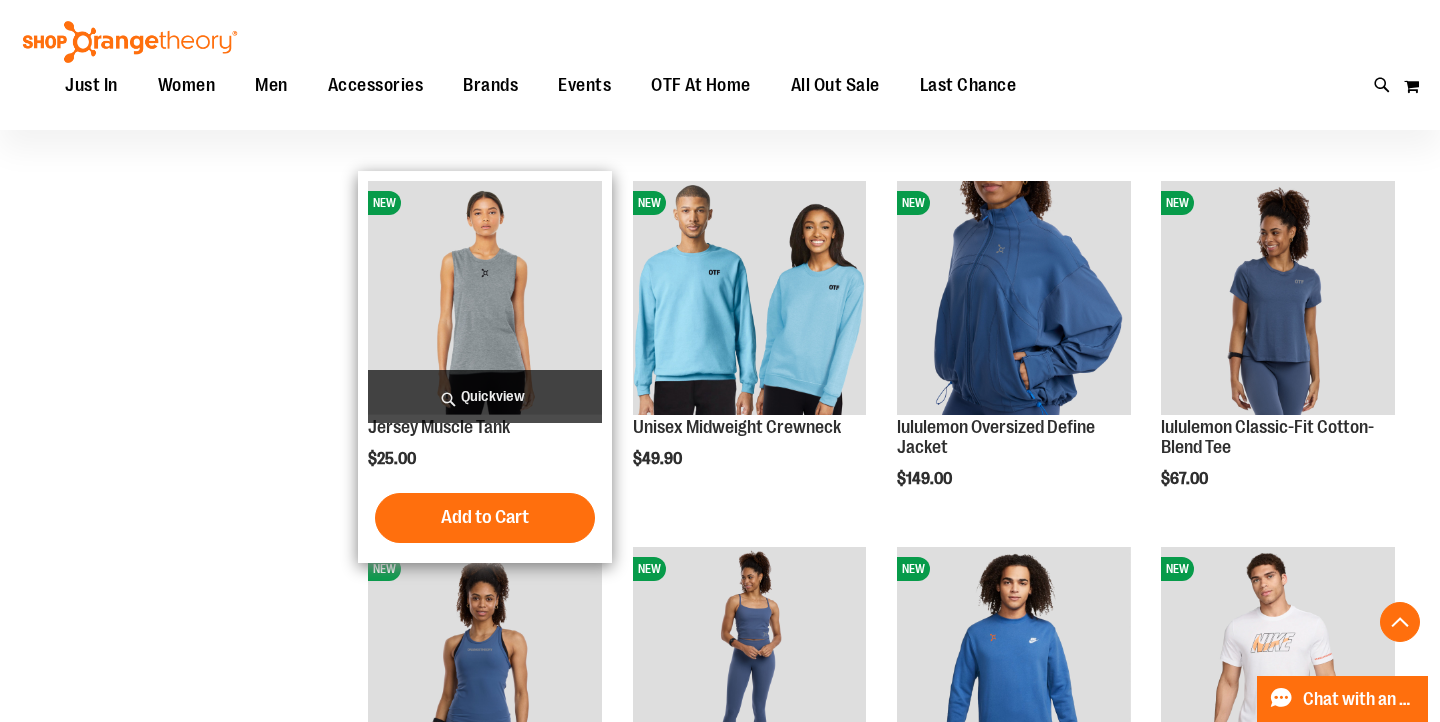 click at bounding box center (485, 298) 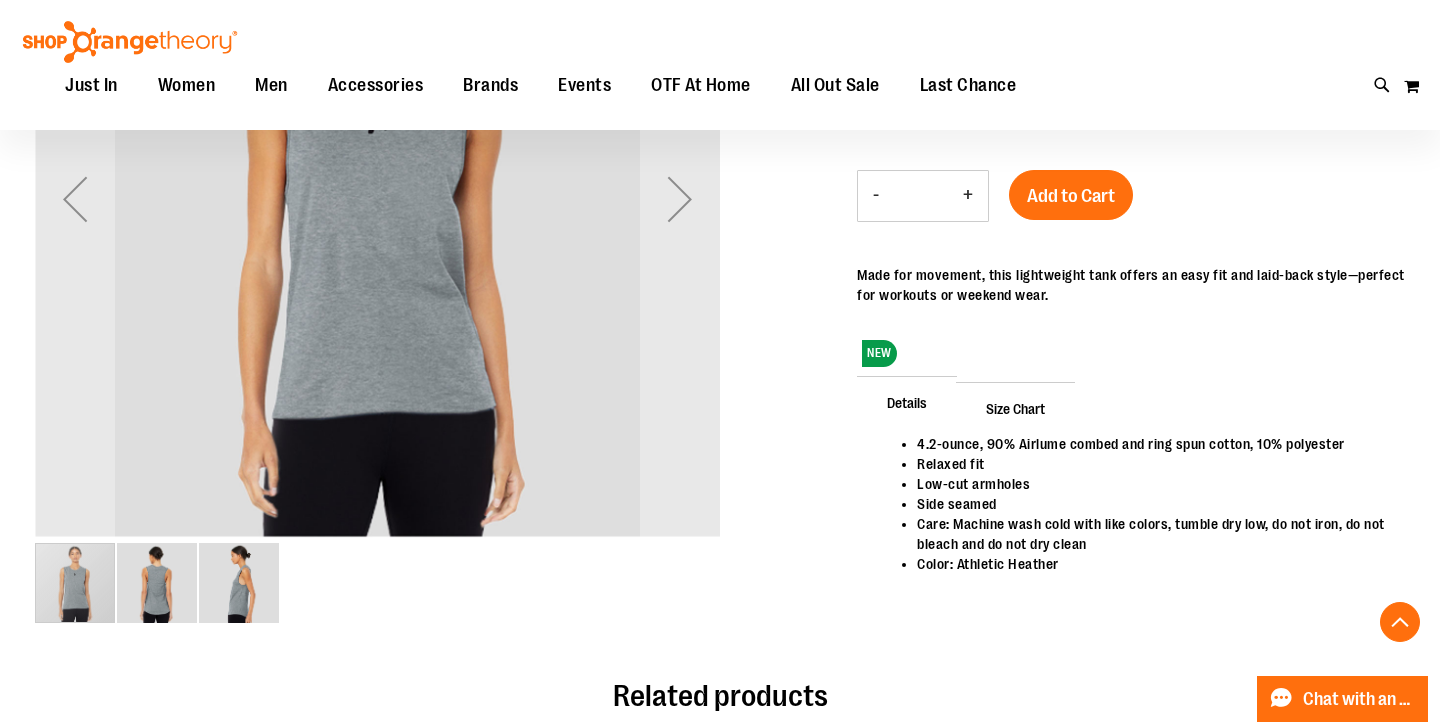 scroll, scrollTop: 432, scrollLeft: 0, axis: vertical 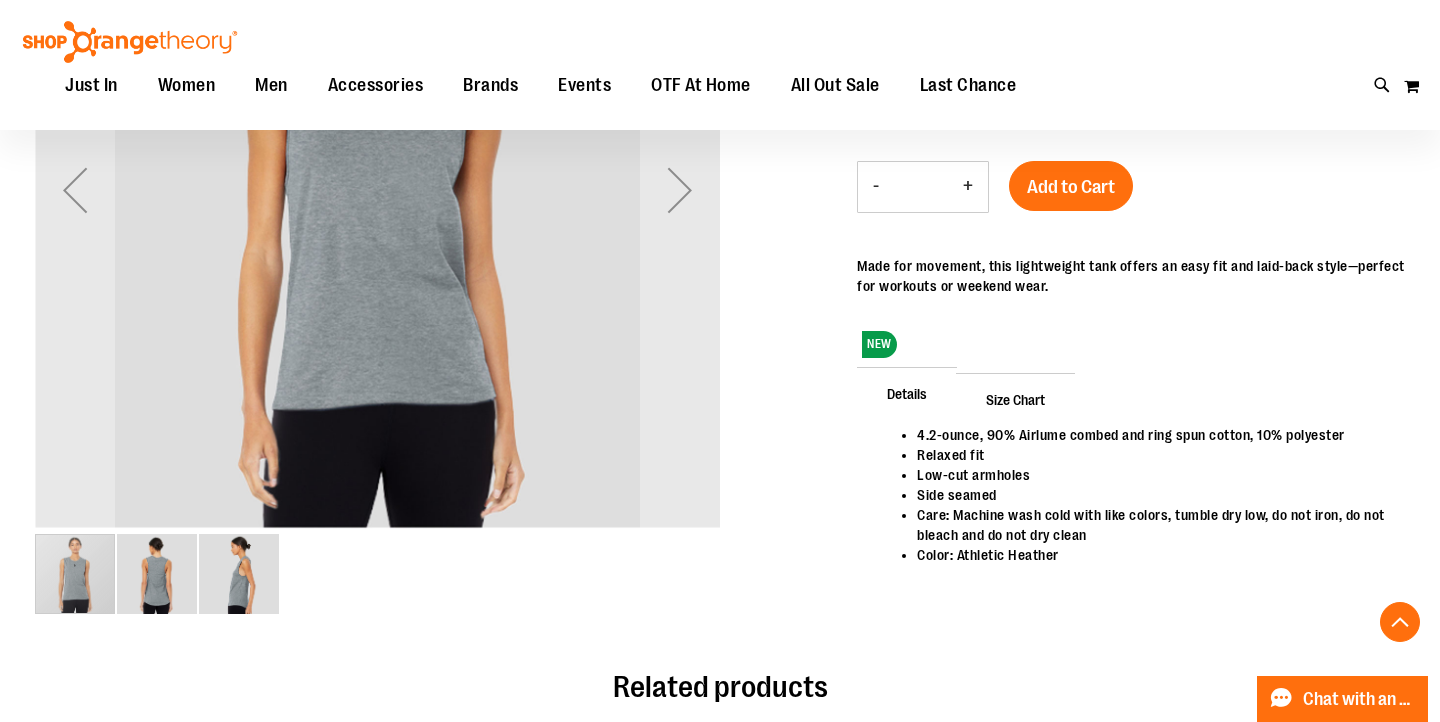 click at bounding box center (157, 574) 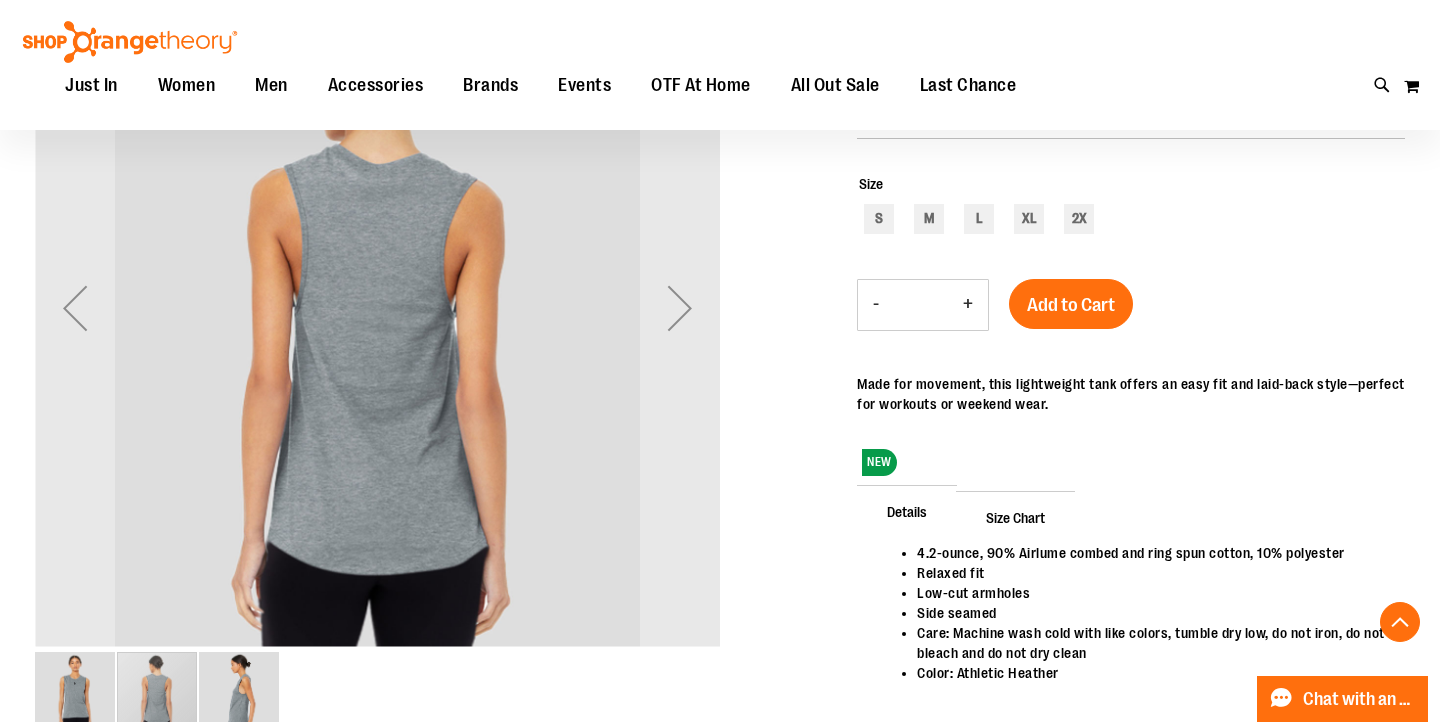 scroll, scrollTop: 347, scrollLeft: 0, axis: vertical 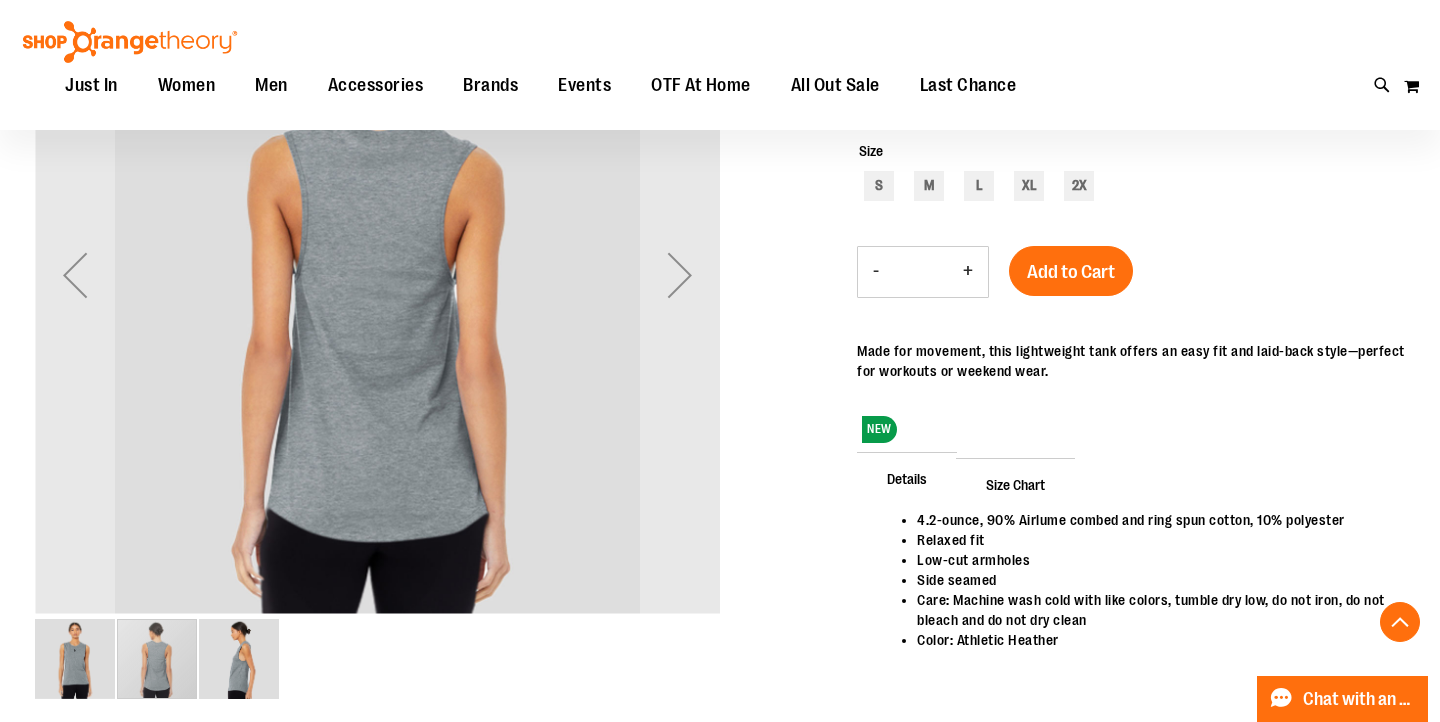 click at bounding box center (239, 659) 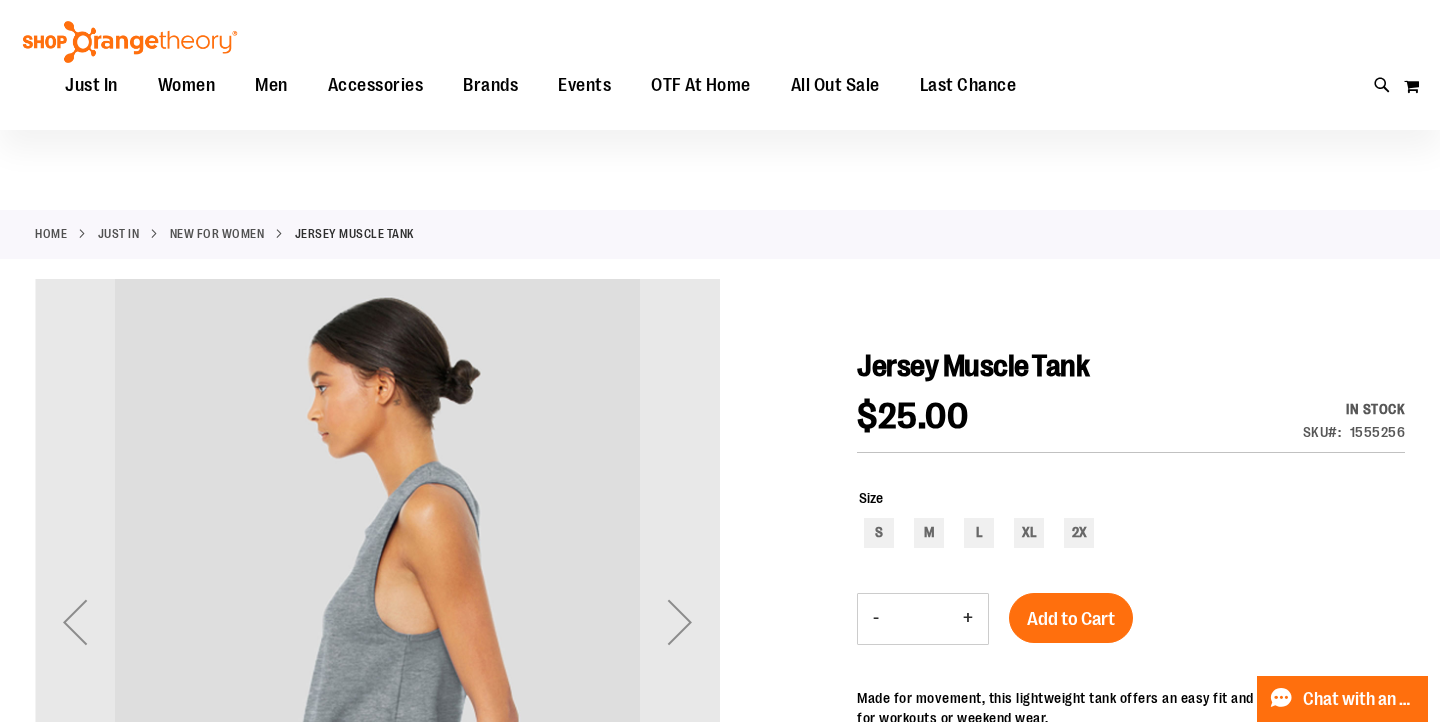 scroll, scrollTop: 0, scrollLeft: 0, axis: both 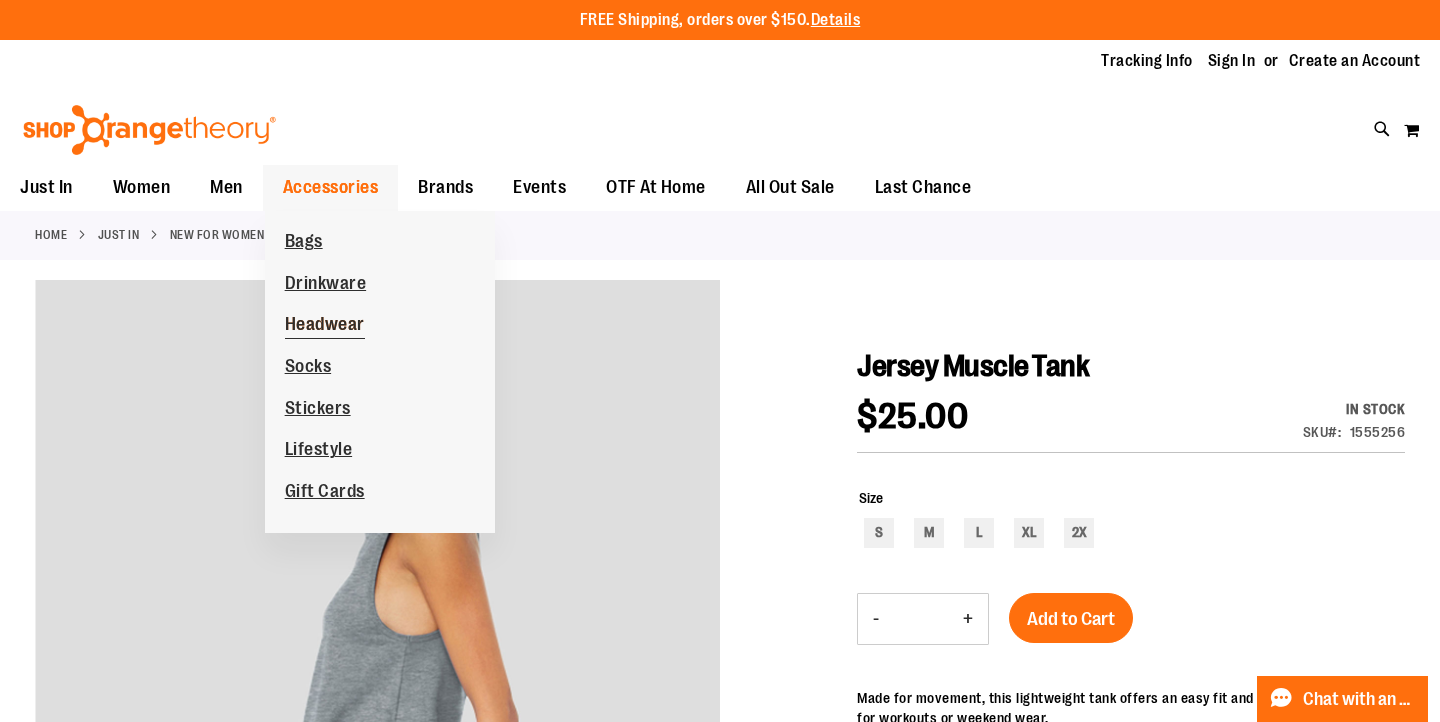 click on "Headwear" at bounding box center [325, 326] 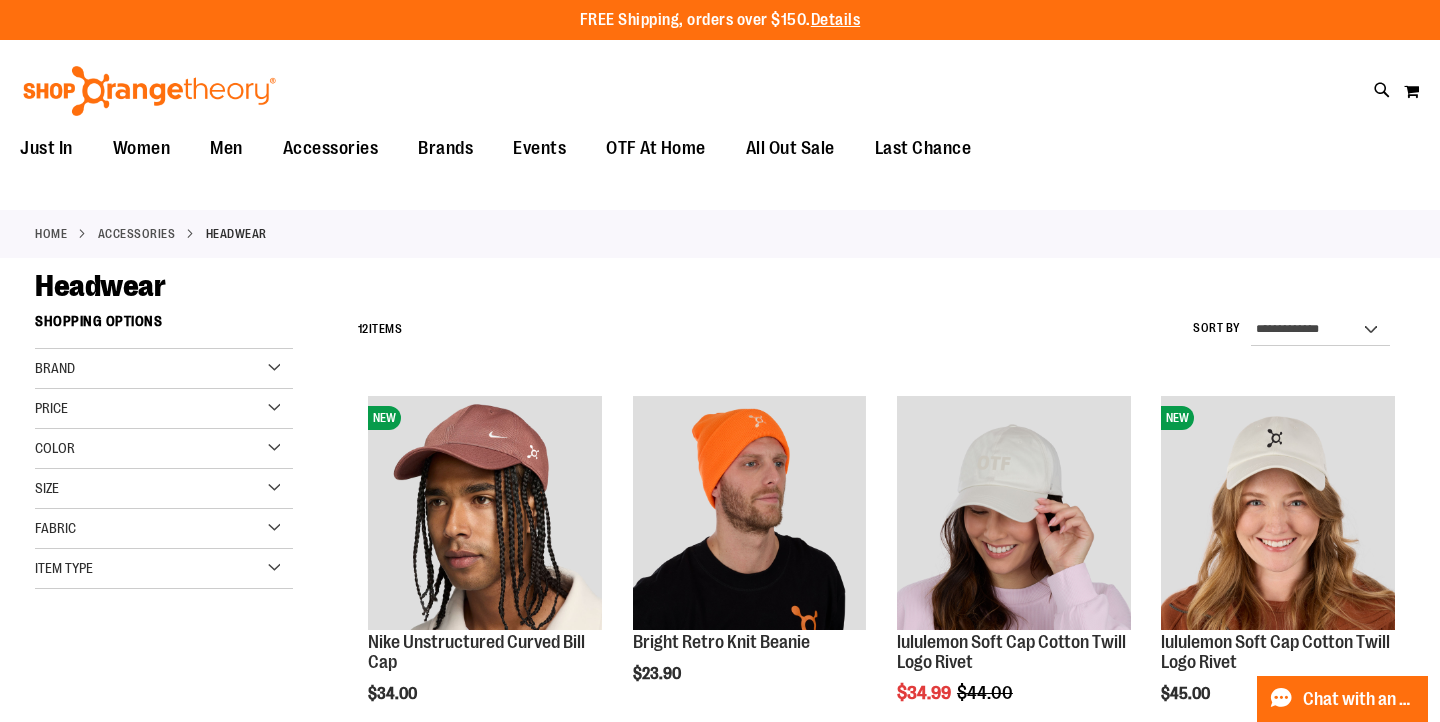 scroll, scrollTop: 0, scrollLeft: 0, axis: both 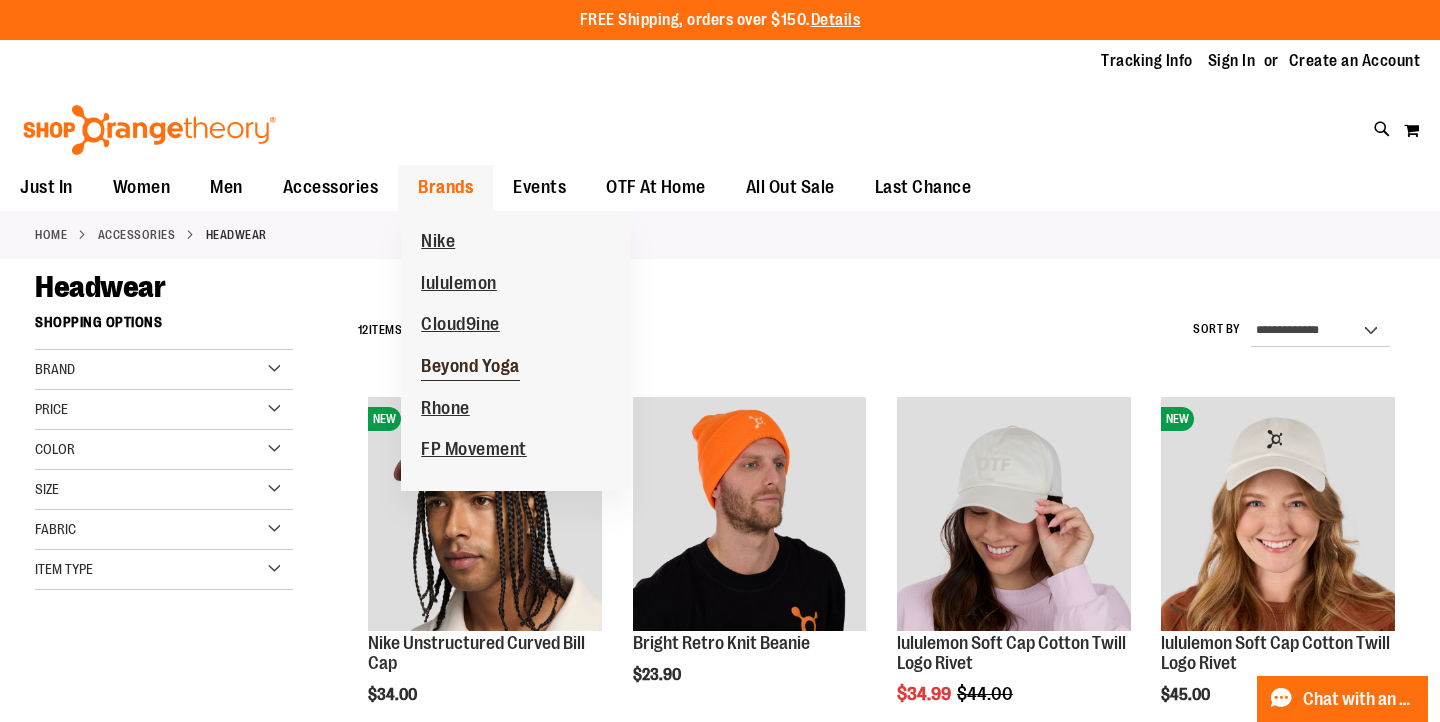 click on "Beyond Yoga" at bounding box center (470, 368) 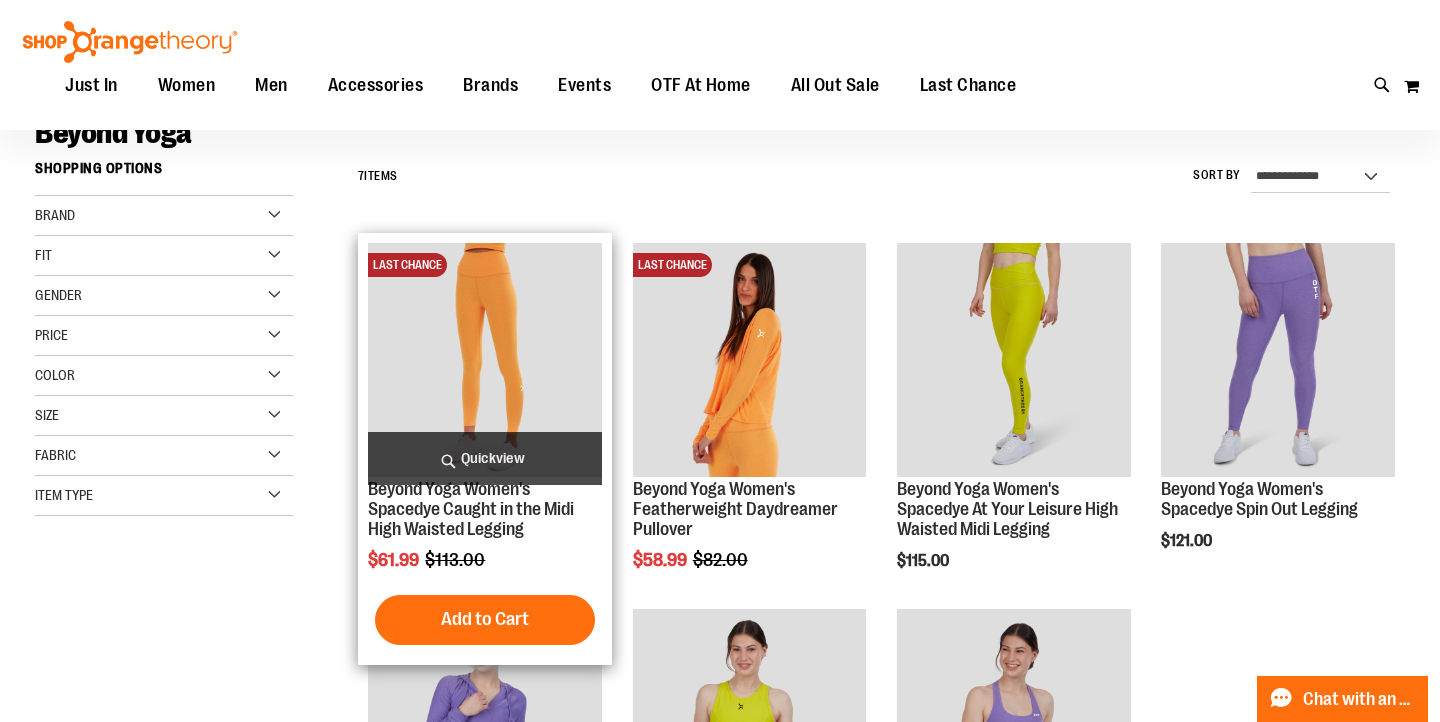 scroll, scrollTop: 145, scrollLeft: 0, axis: vertical 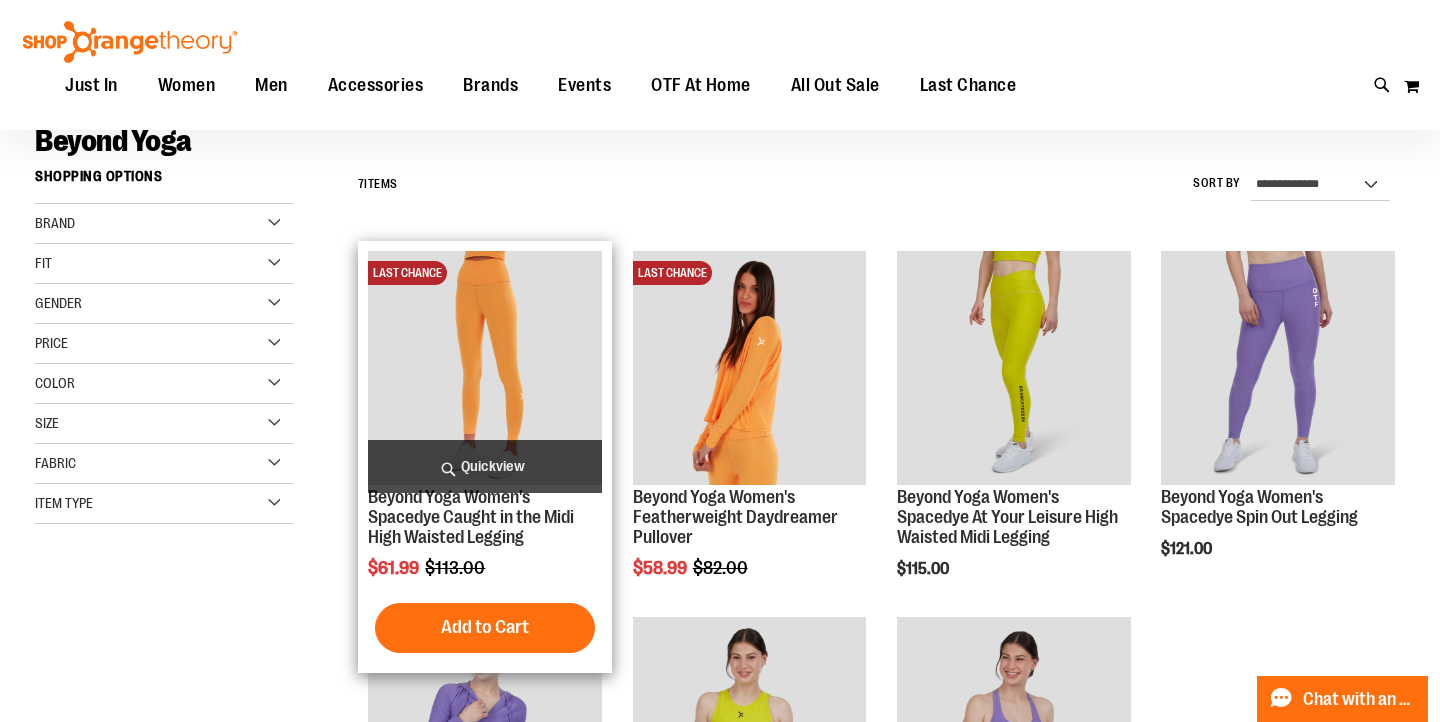click at bounding box center [485, 368] 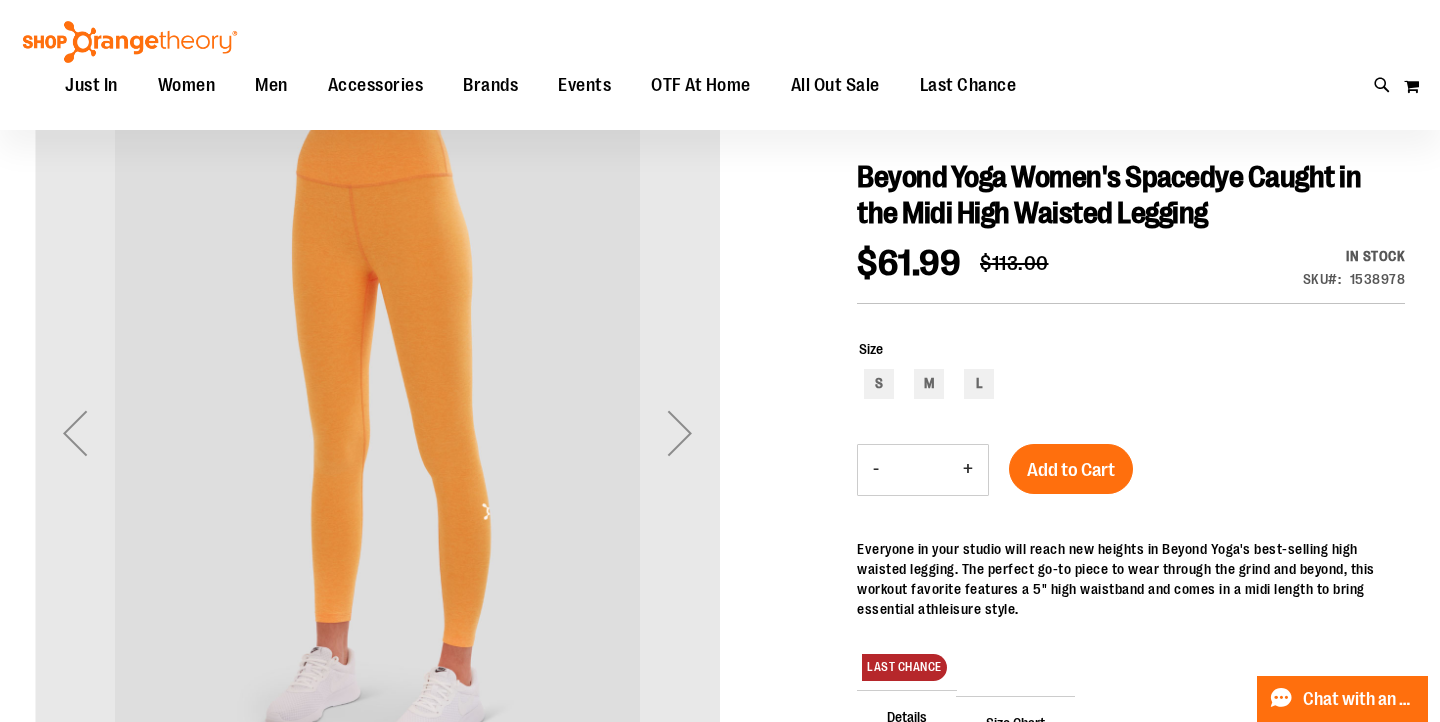 scroll, scrollTop: 193, scrollLeft: 0, axis: vertical 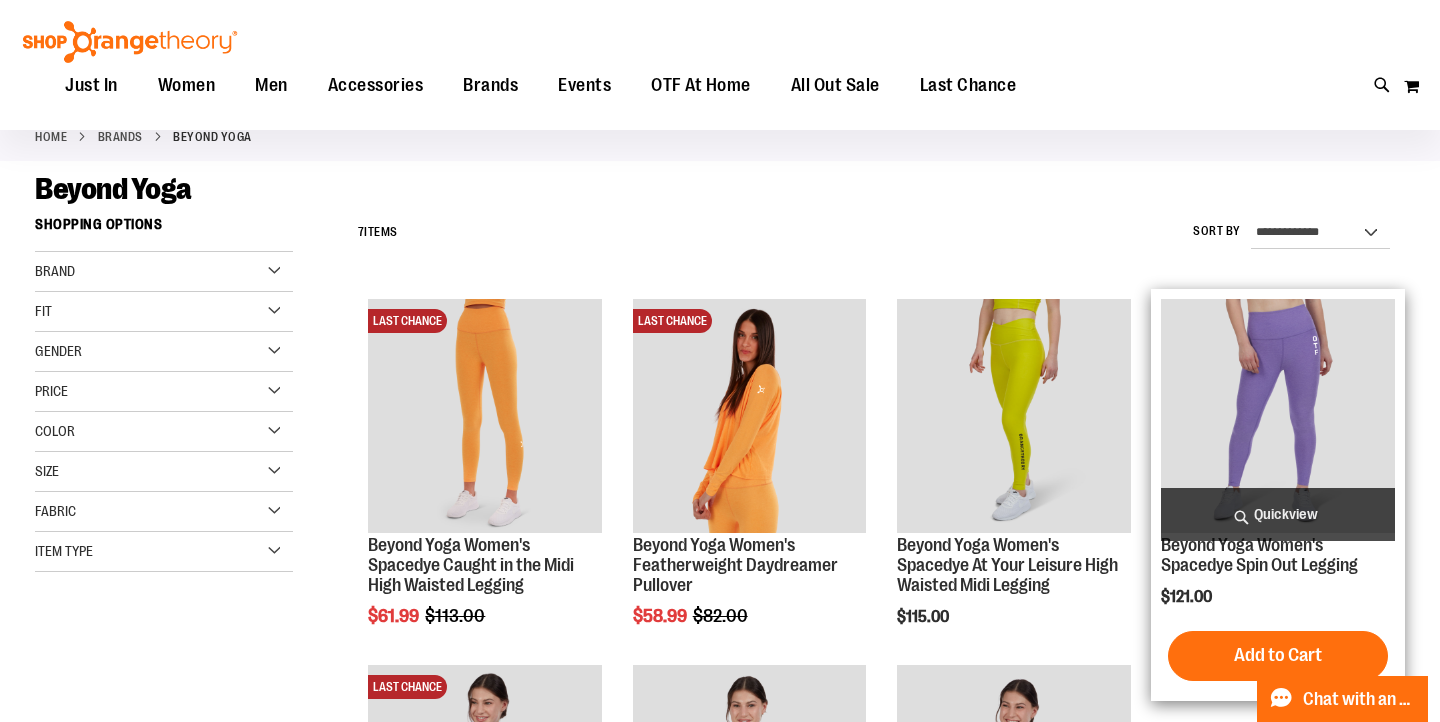 click at bounding box center (1278, 416) 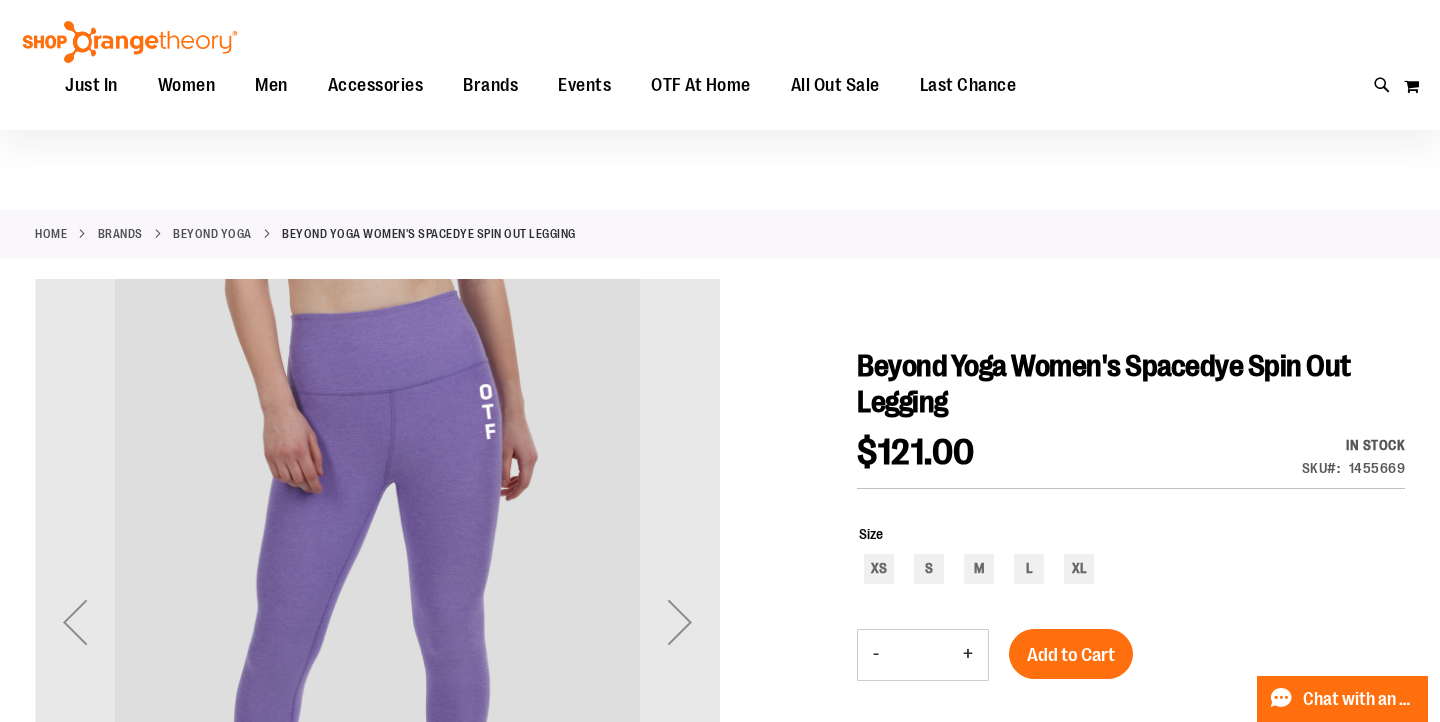 scroll, scrollTop: 0, scrollLeft: 0, axis: both 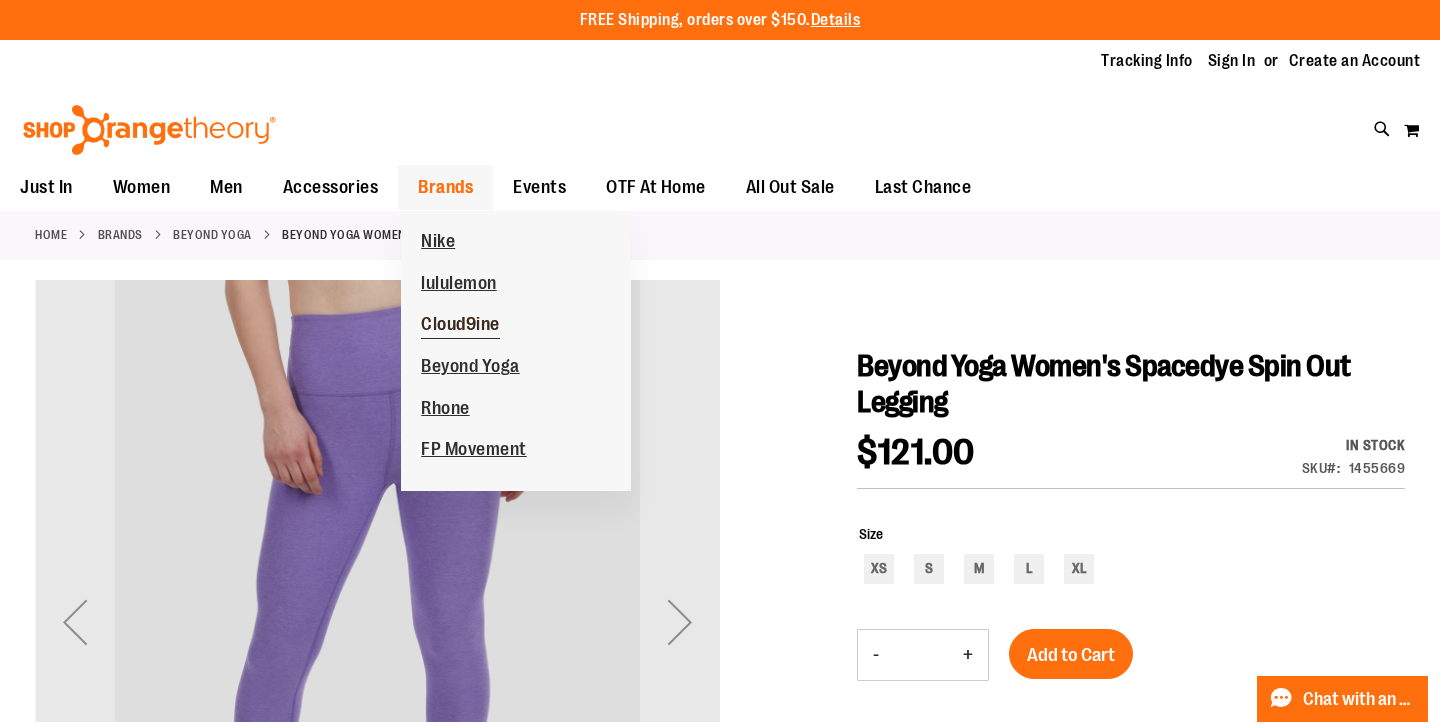 click on "Cloud9ine" at bounding box center [460, 326] 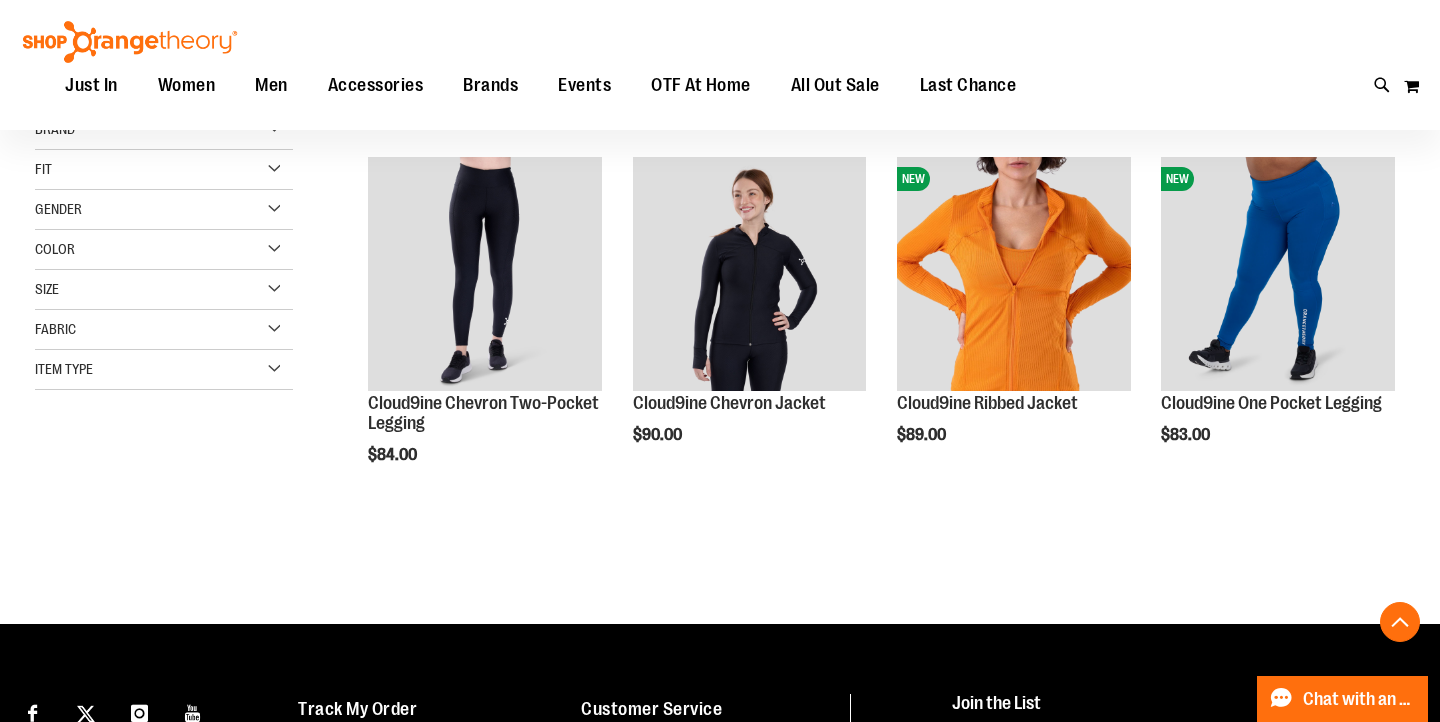 scroll, scrollTop: 848, scrollLeft: 0, axis: vertical 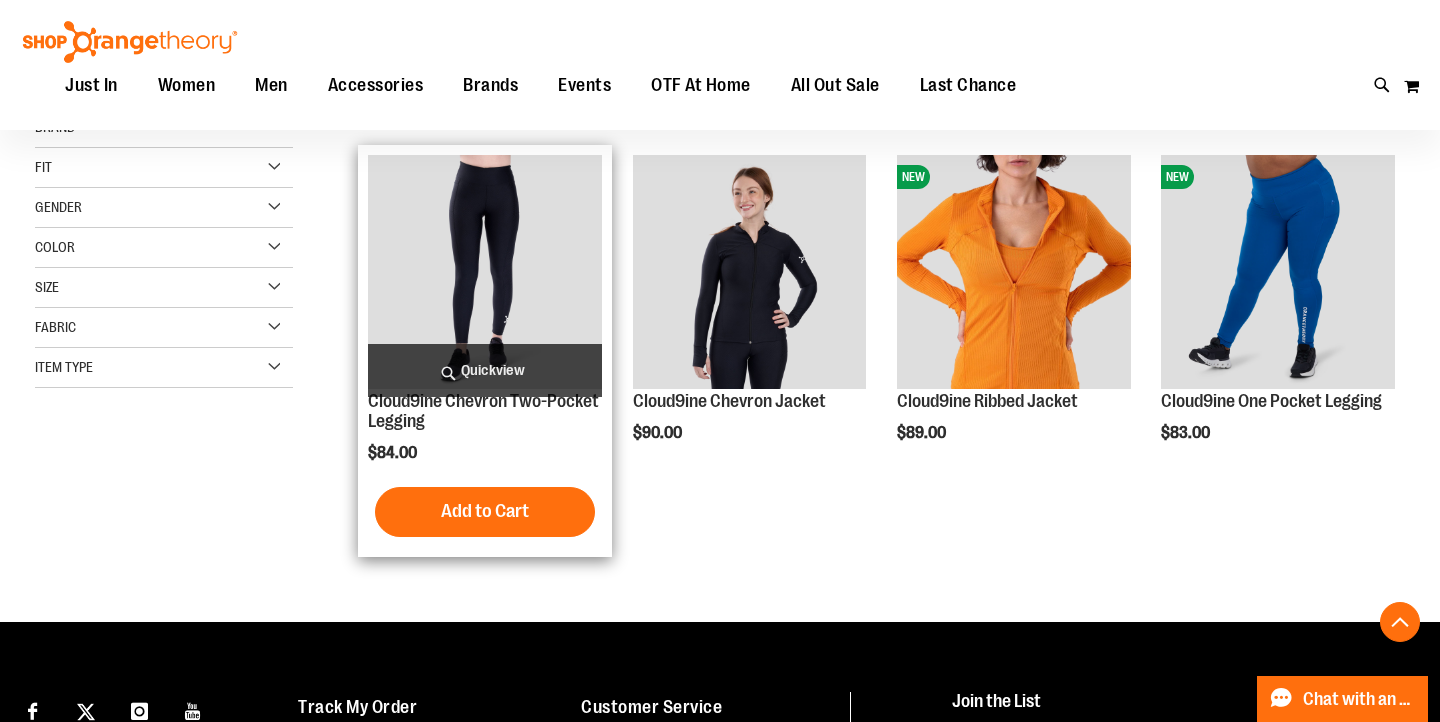 click at bounding box center (485, 272) 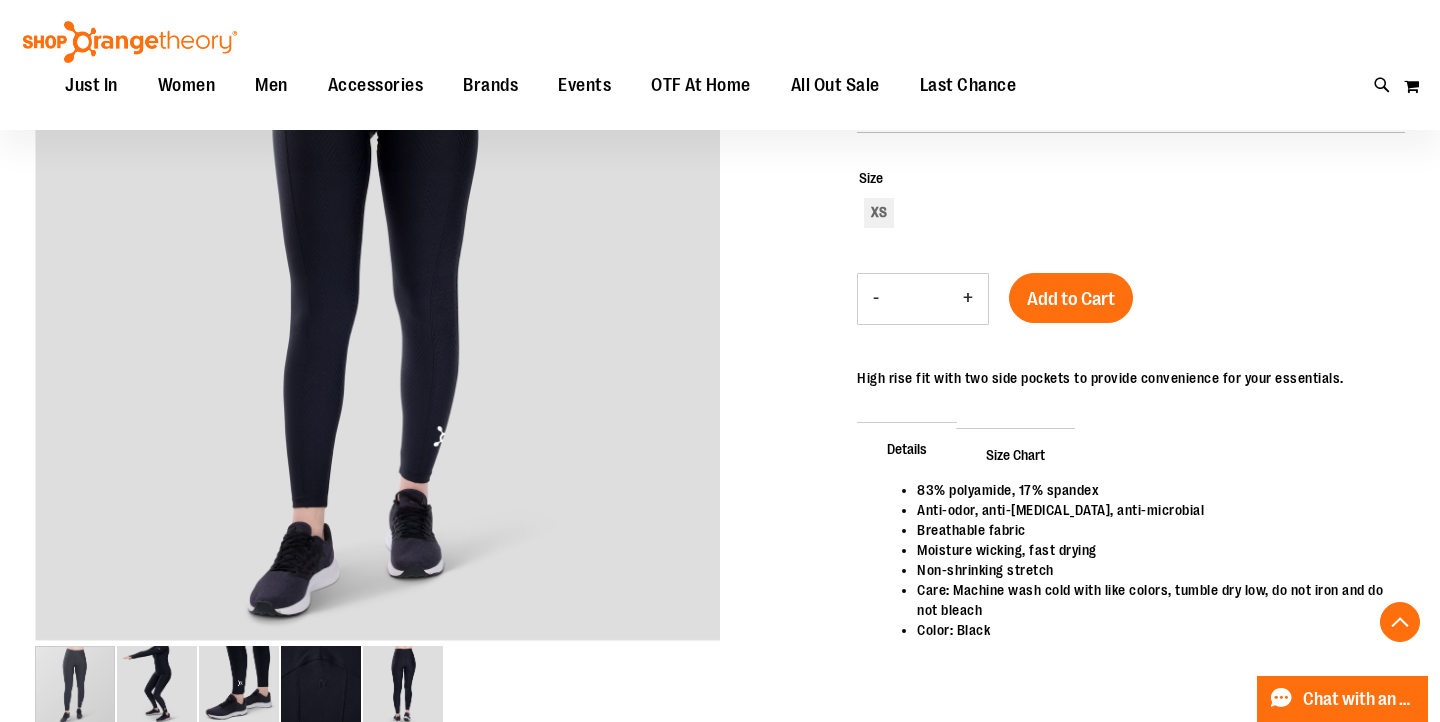 scroll, scrollTop: 316, scrollLeft: 0, axis: vertical 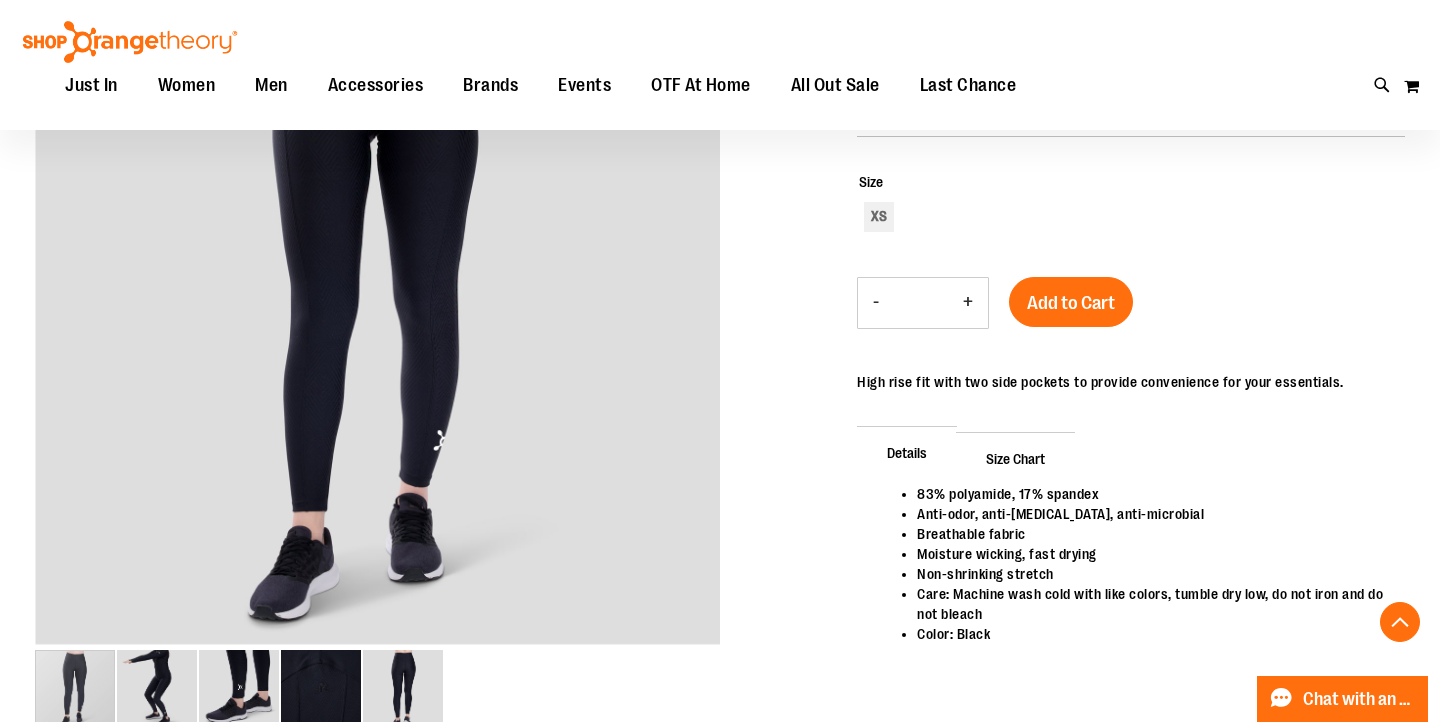 click on "Details" at bounding box center (907, 452) 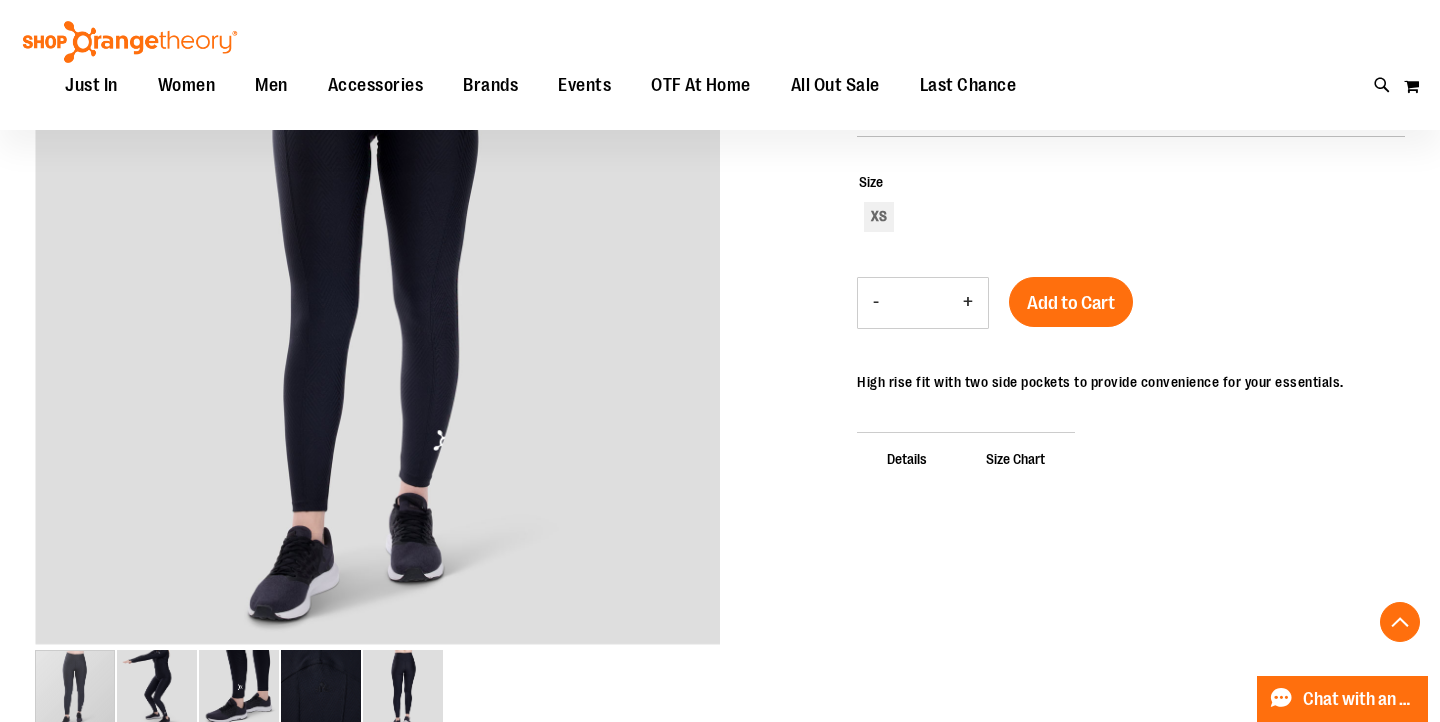 click on "Details" at bounding box center (907, 458) 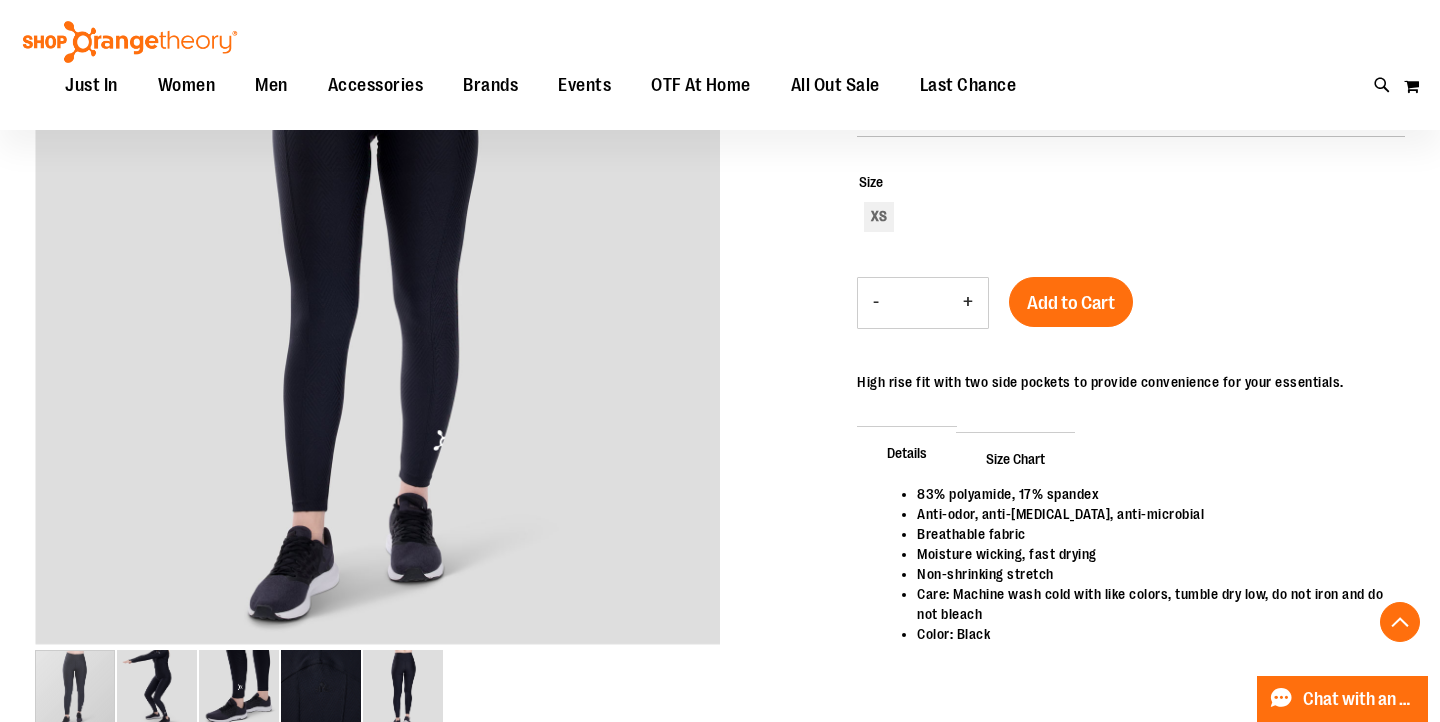 click on "Size Chart" at bounding box center (1015, 458) 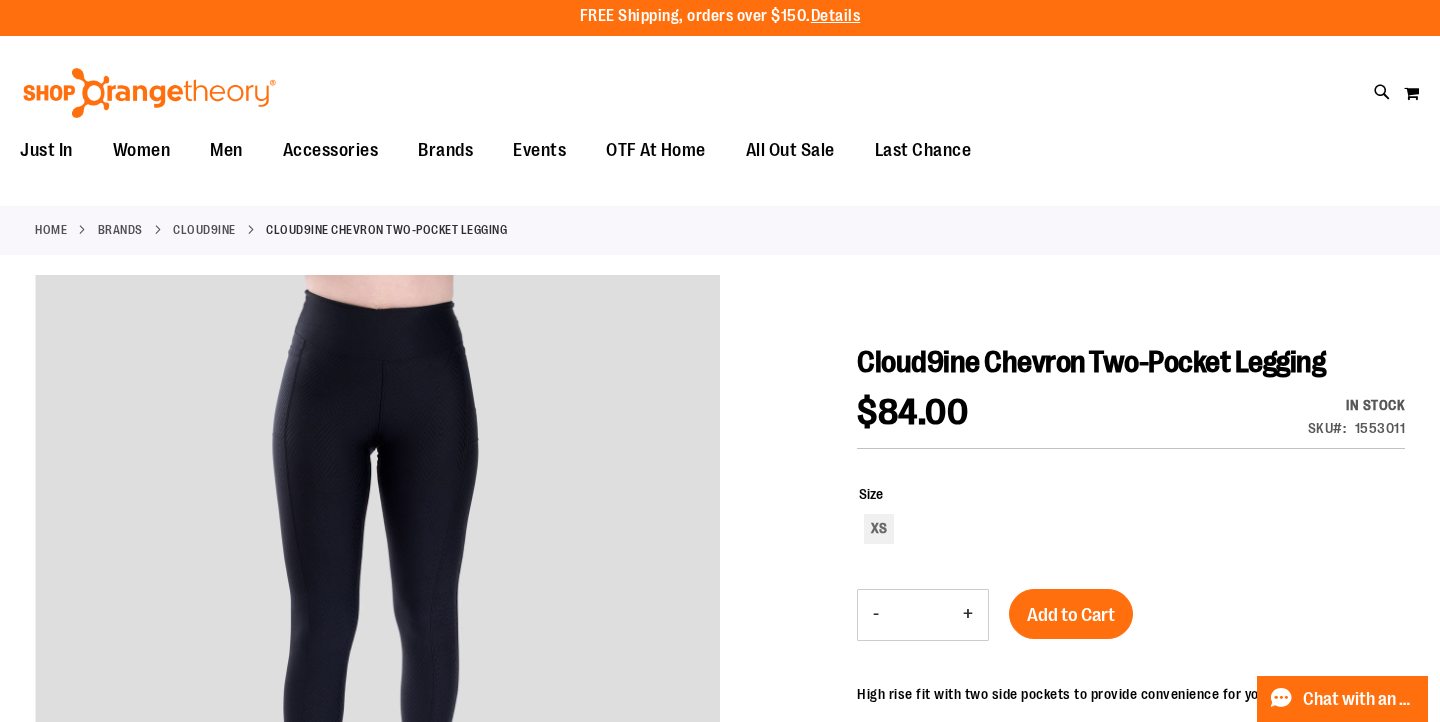 scroll, scrollTop: 0, scrollLeft: 0, axis: both 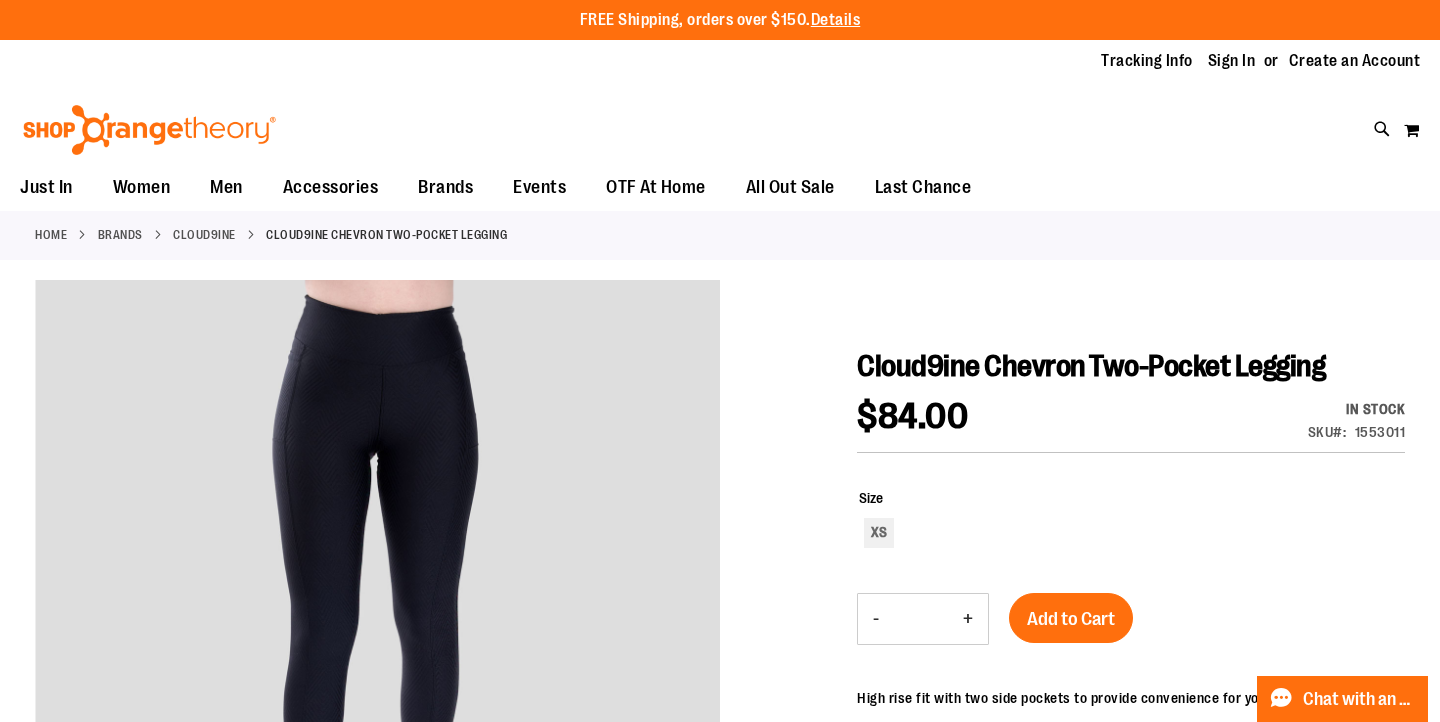click on "Cloud9ine" at bounding box center [204, 235] 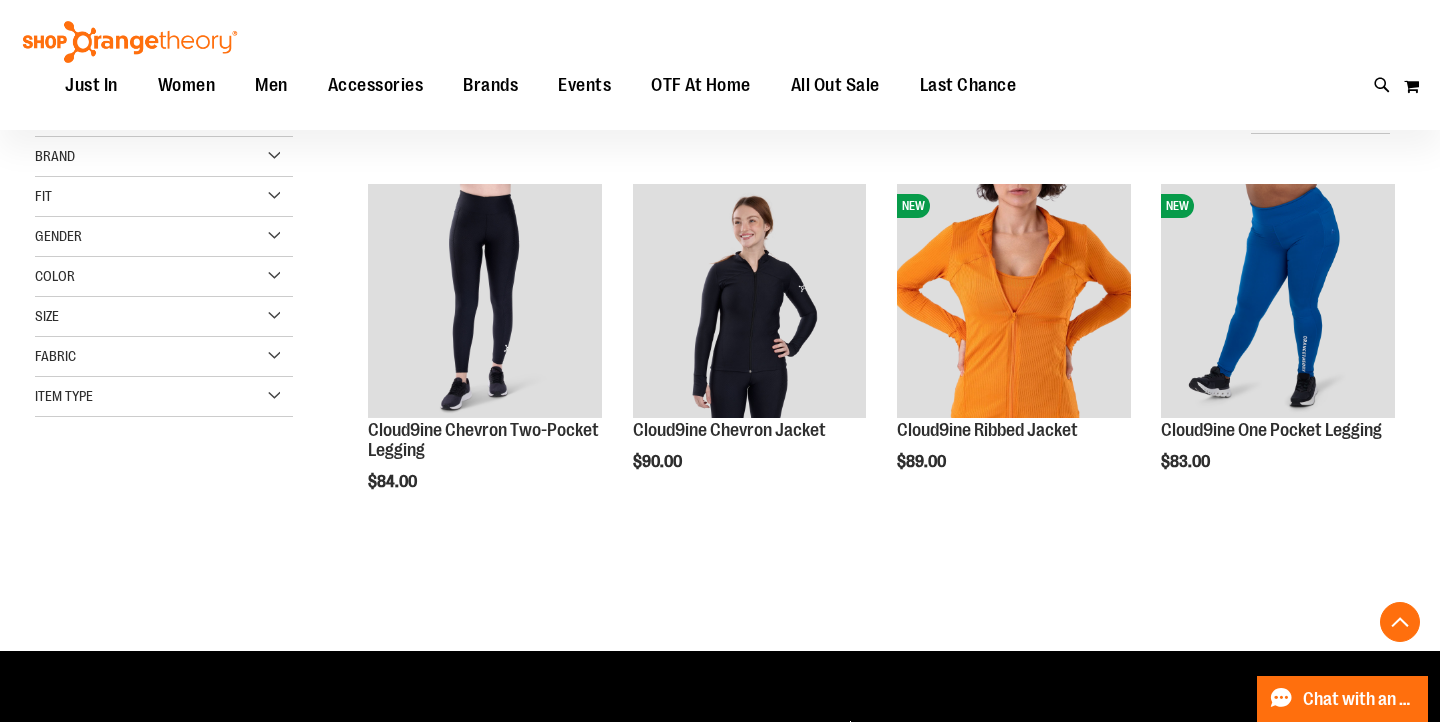 scroll, scrollTop: 820, scrollLeft: 0, axis: vertical 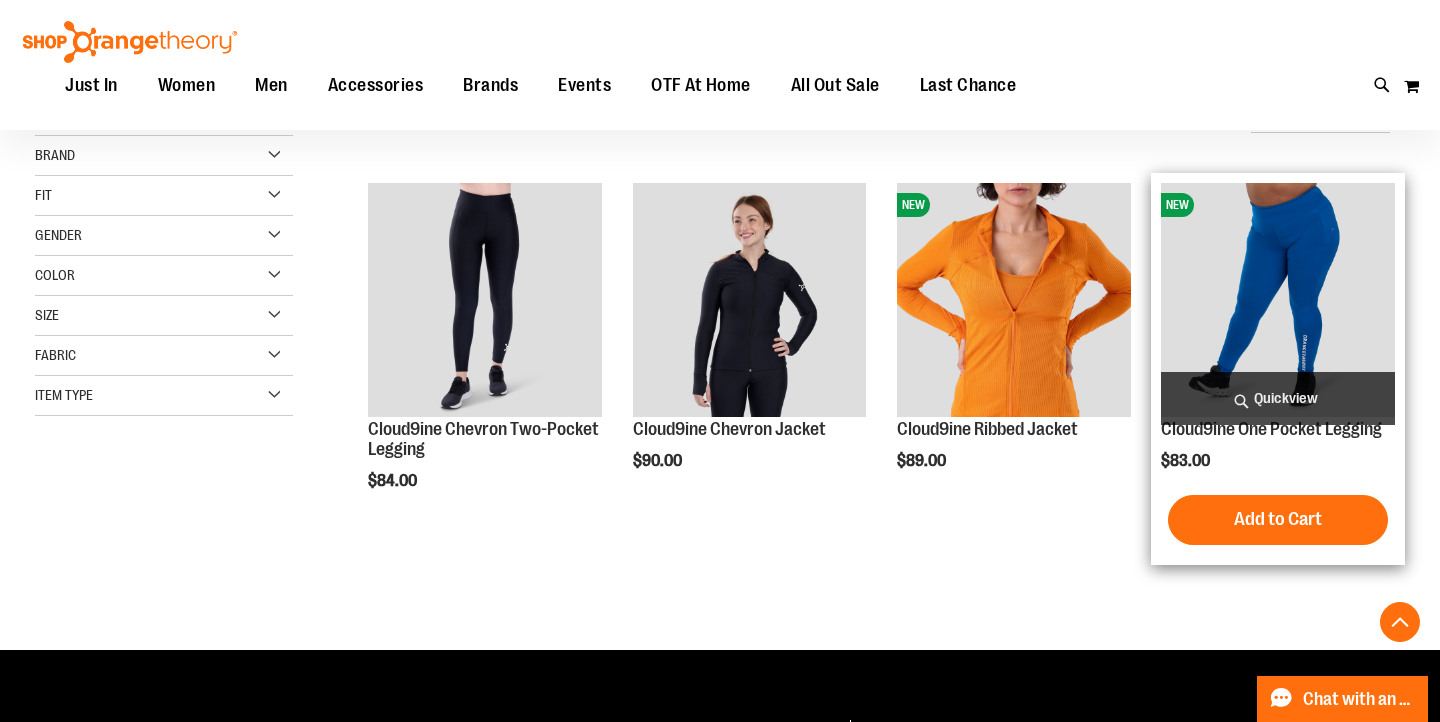 click at bounding box center (1278, 300) 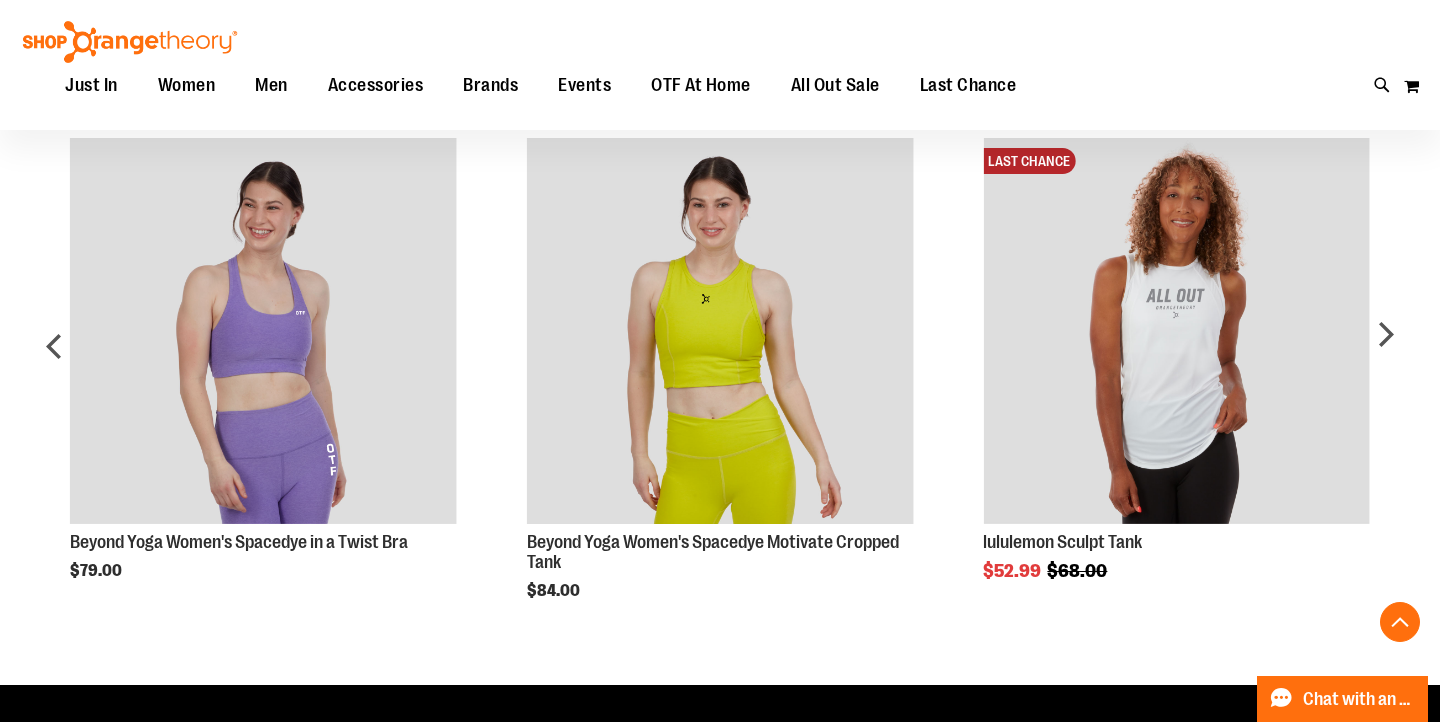 scroll, scrollTop: 1167, scrollLeft: 0, axis: vertical 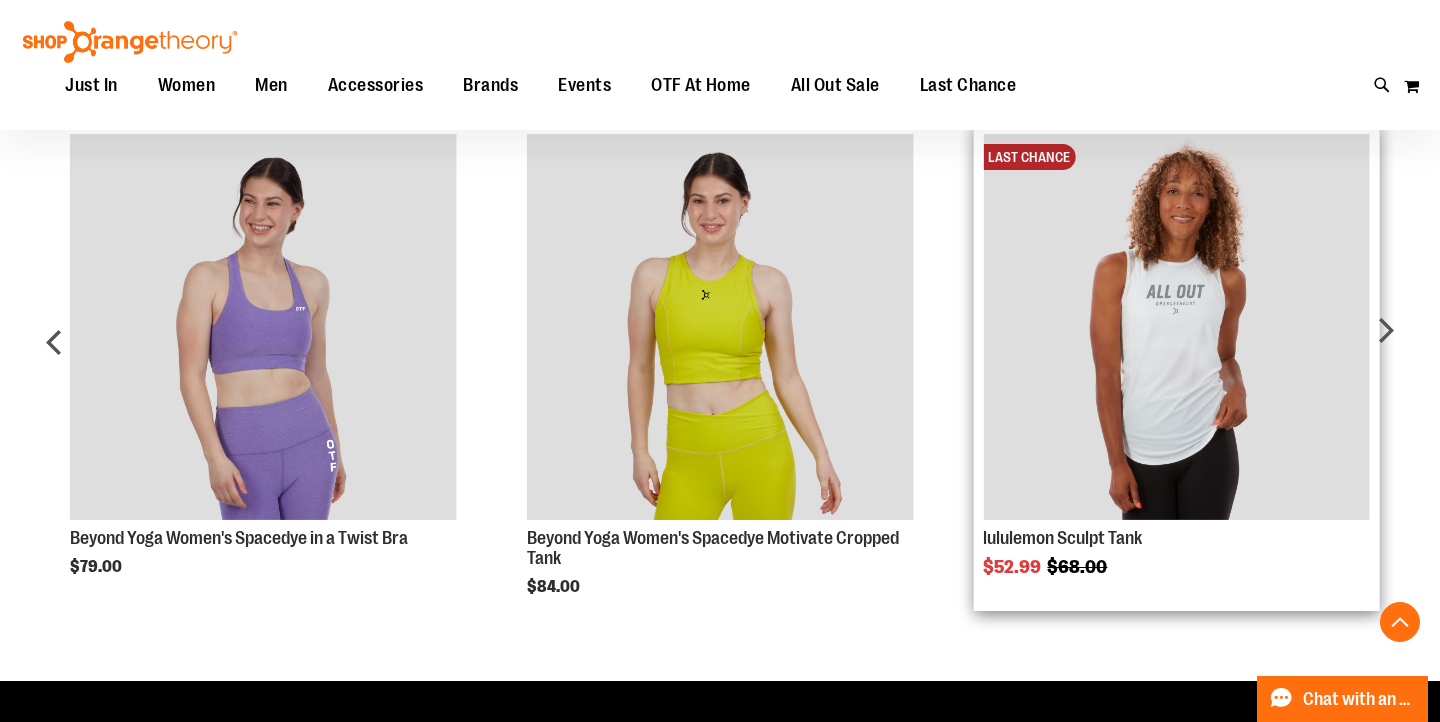 click at bounding box center (1176, 327) 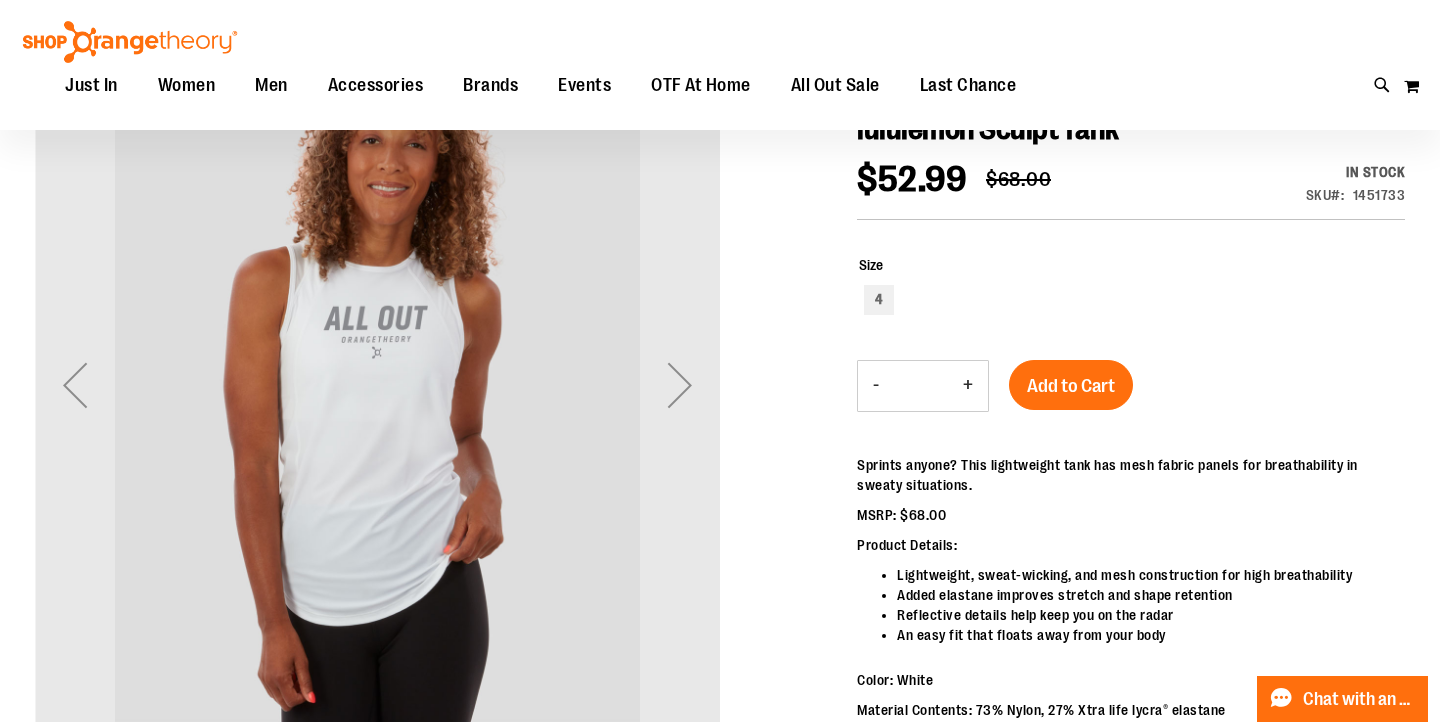 scroll, scrollTop: 239, scrollLeft: 0, axis: vertical 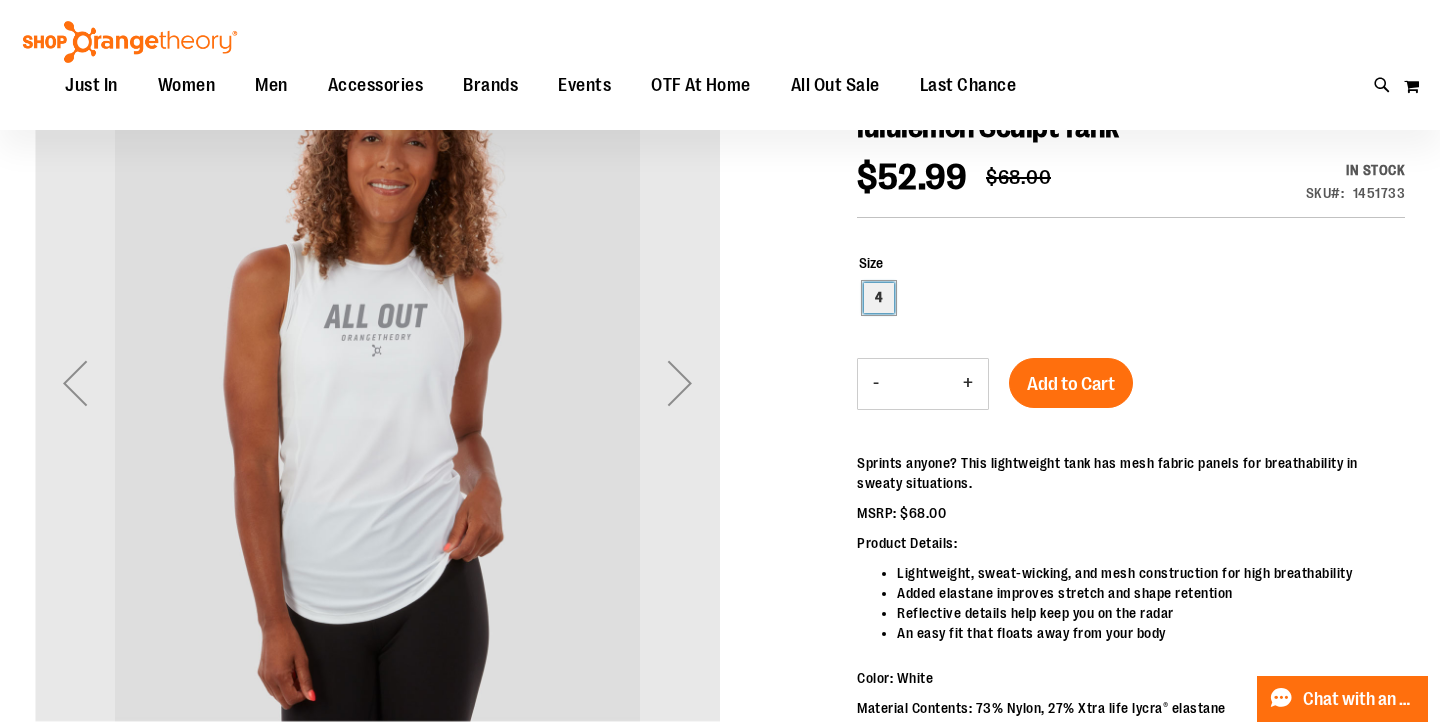click on "4" at bounding box center [879, 298] 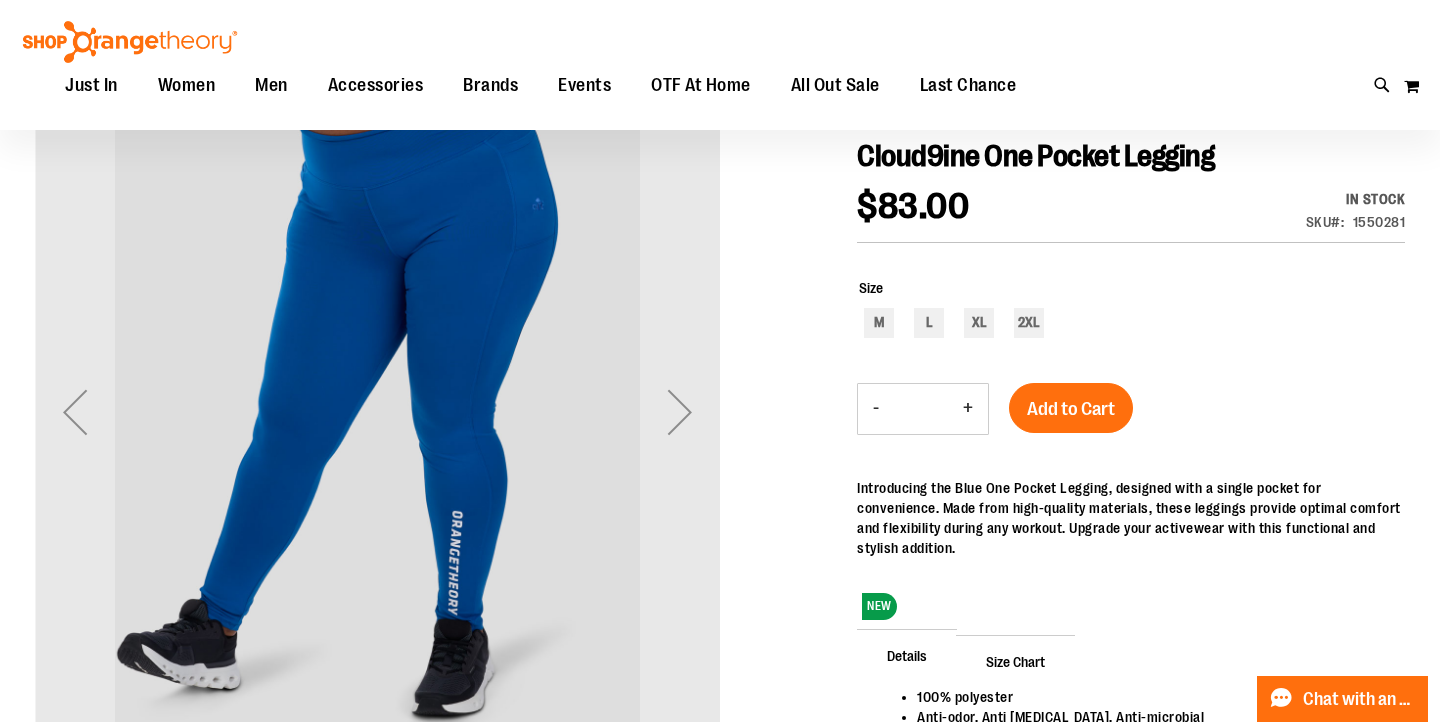 scroll, scrollTop: 0, scrollLeft: 0, axis: both 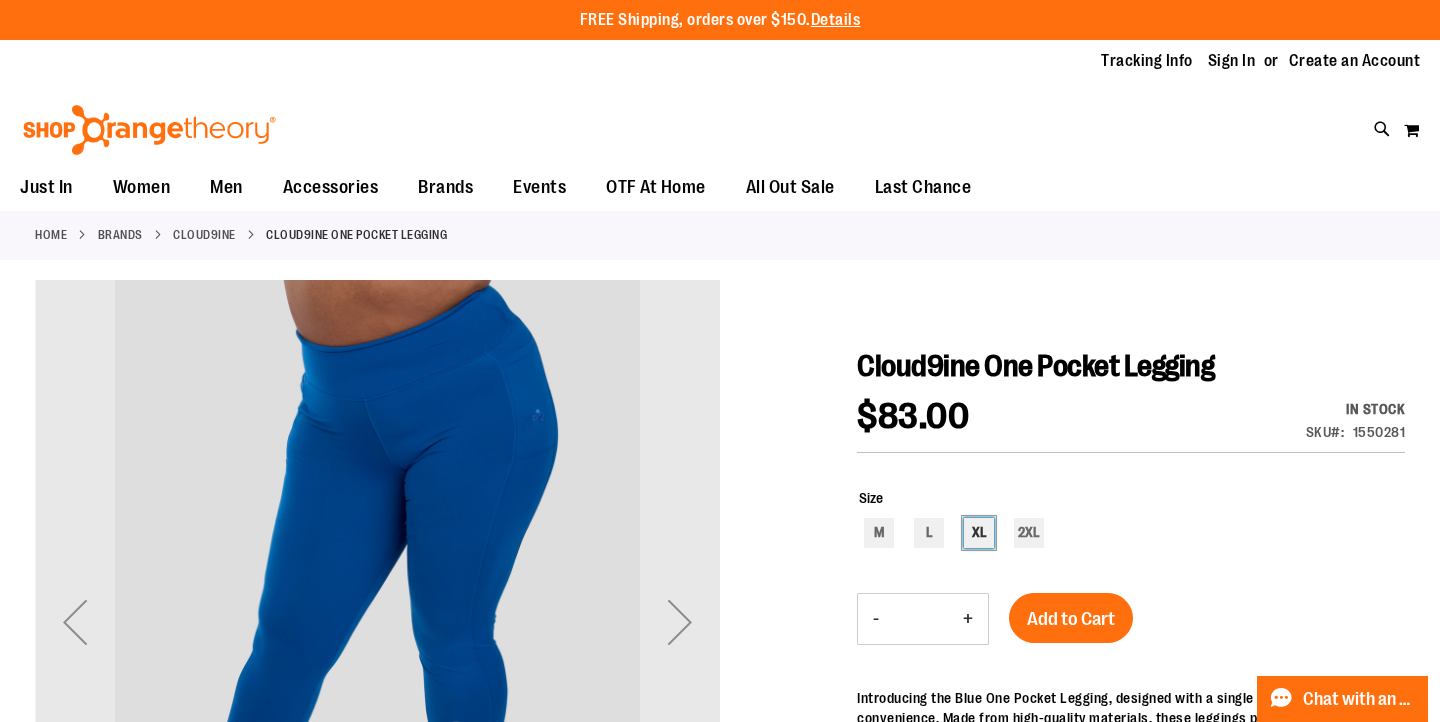 click on "XL" at bounding box center [979, 533] 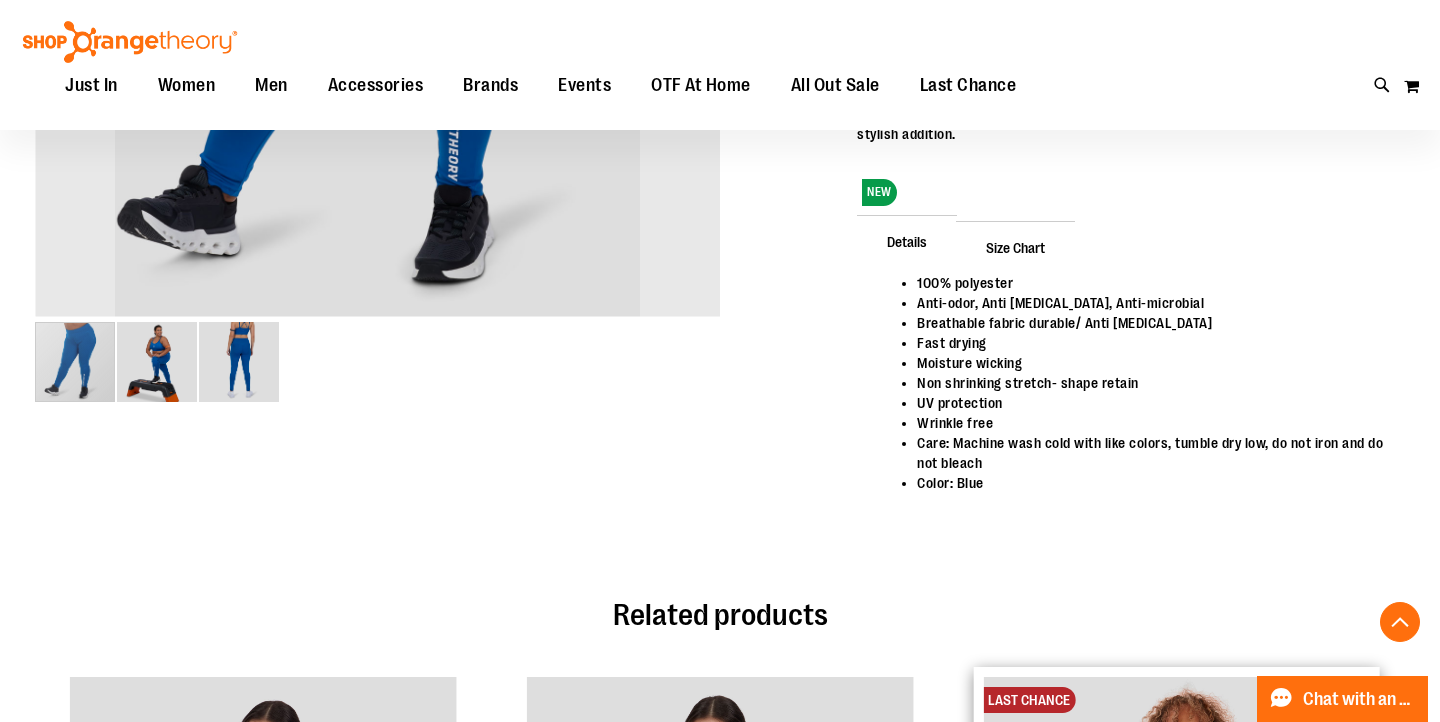 scroll, scrollTop: 432, scrollLeft: 0, axis: vertical 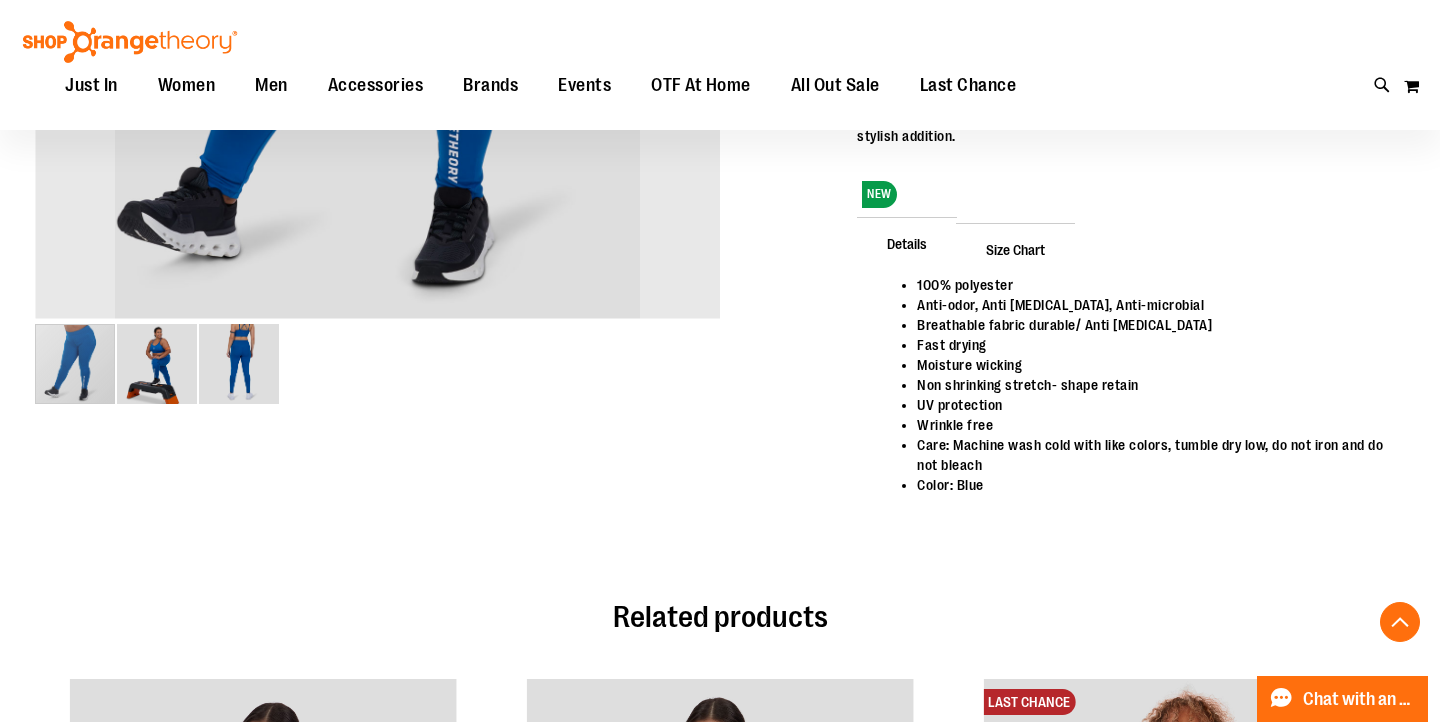click at bounding box center [239, 364] 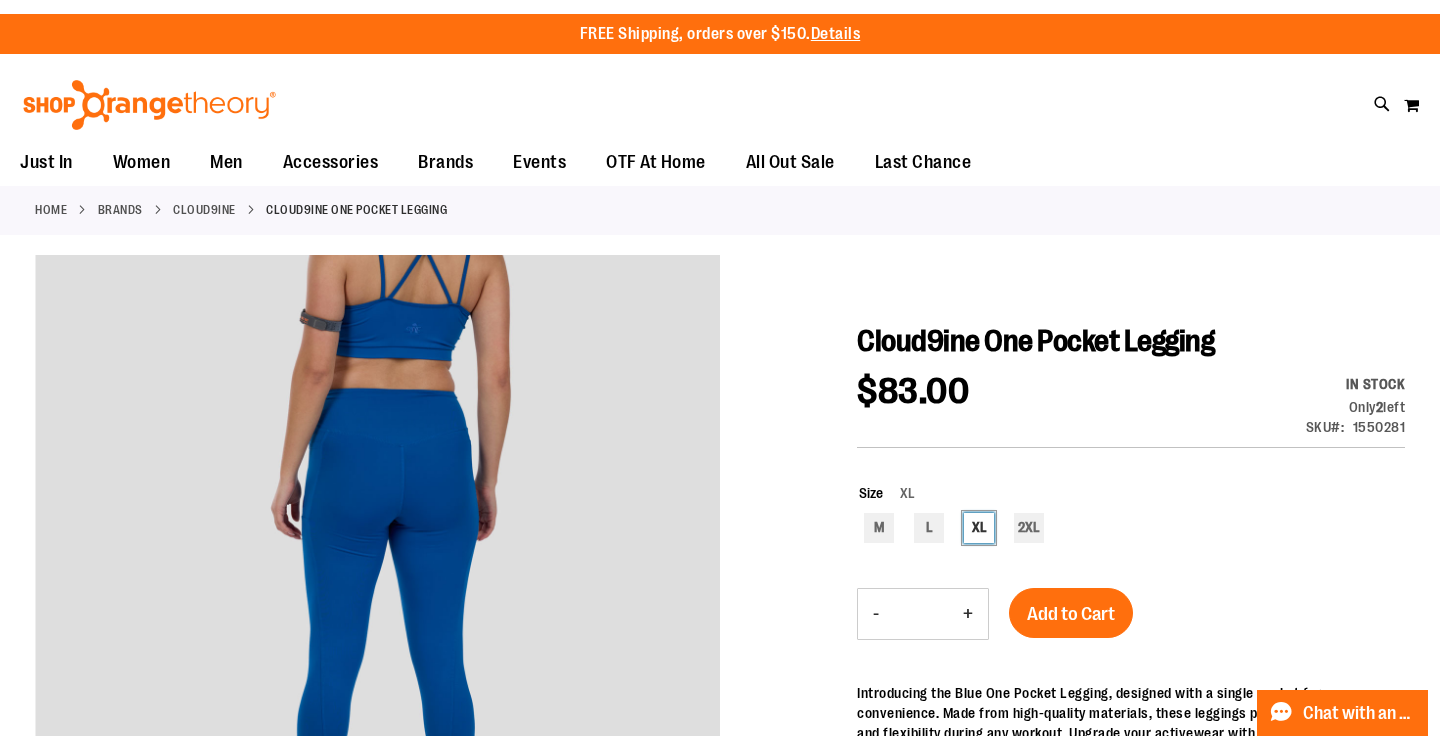 scroll, scrollTop: 0, scrollLeft: 0, axis: both 